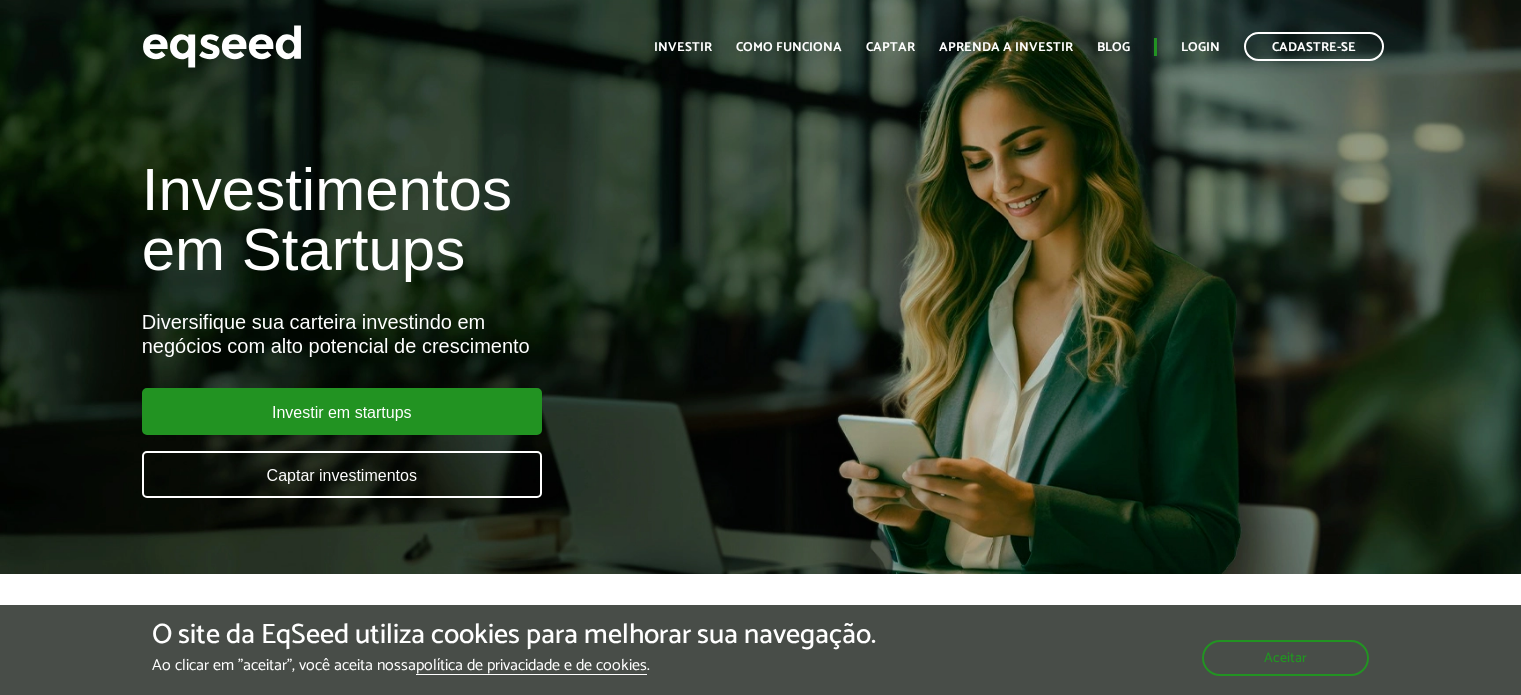 scroll, scrollTop: 0, scrollLeft: 0, axis: both 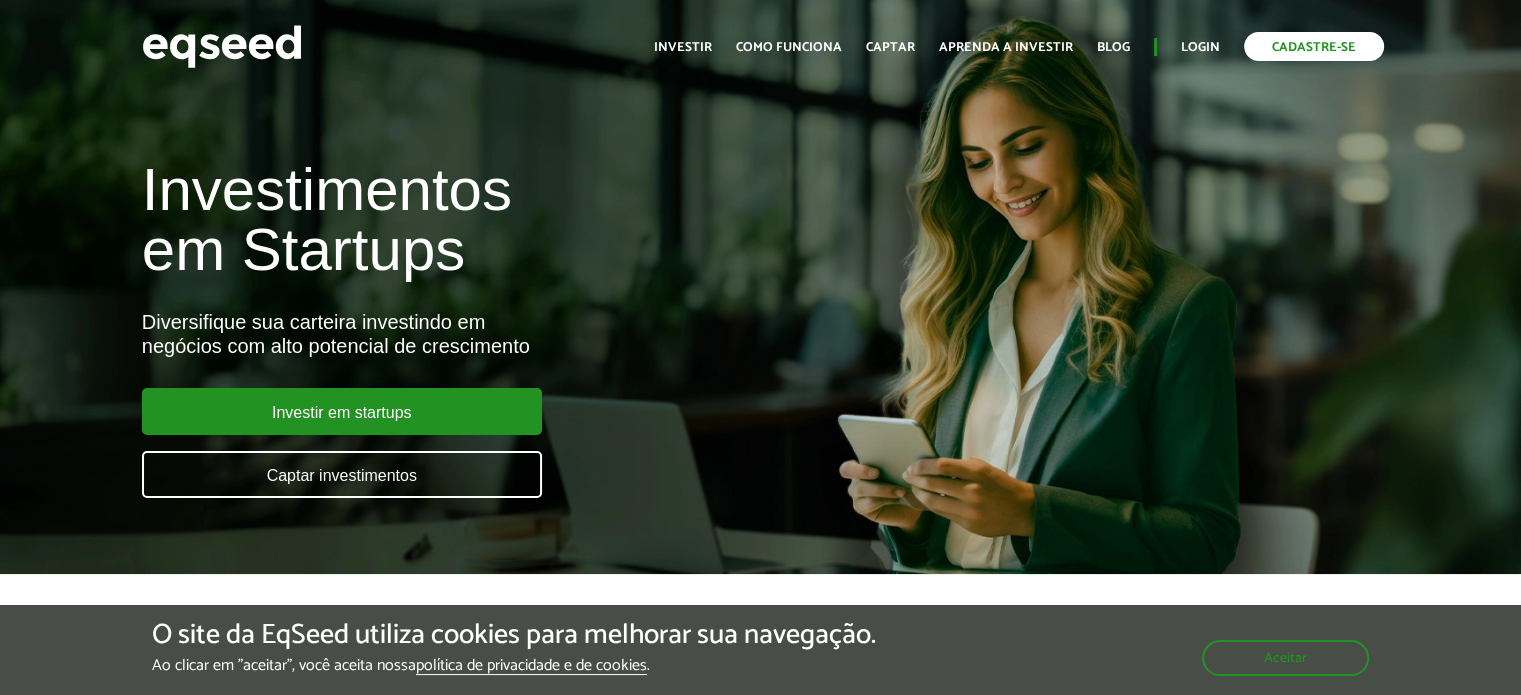 click on "Cadastre-se" at bounding box center [1314, 46] 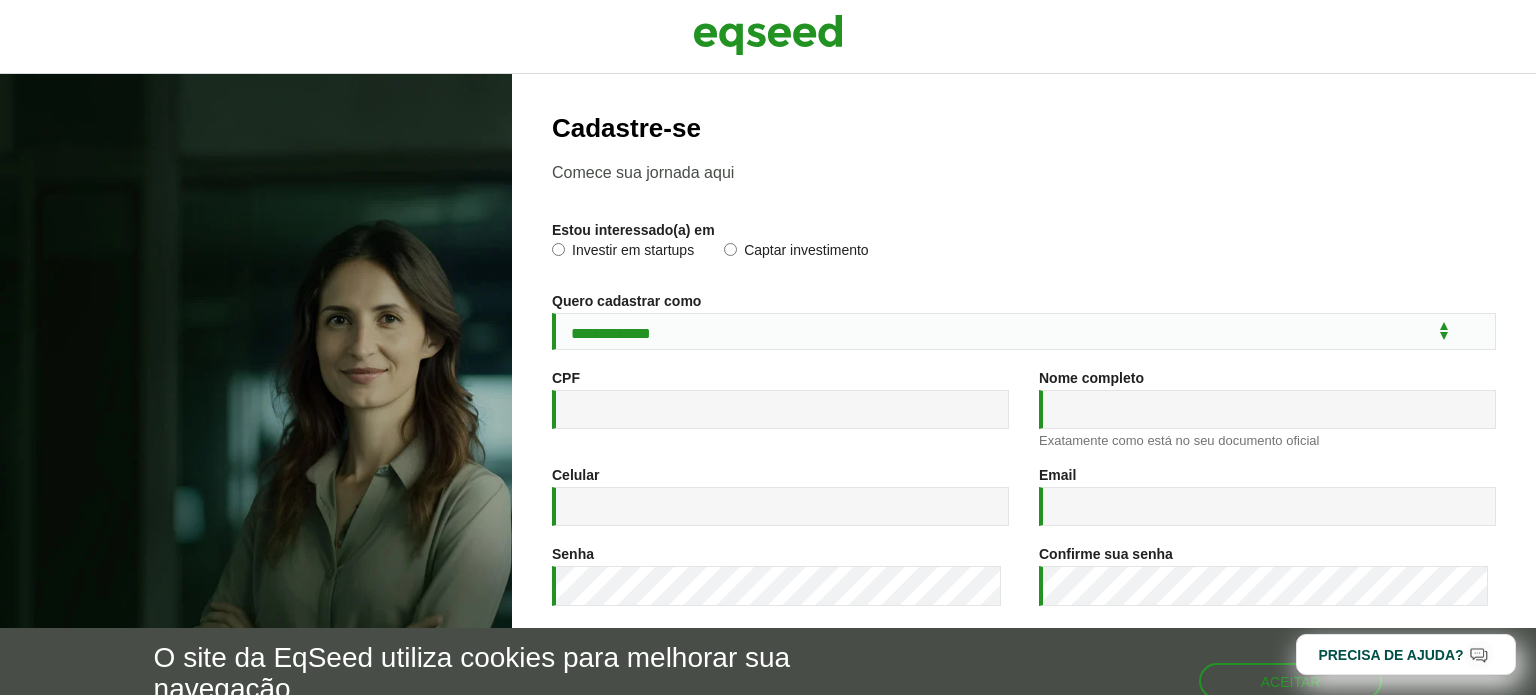 scroll, scrollTop: 0, scrollLeft: 0, axis: both 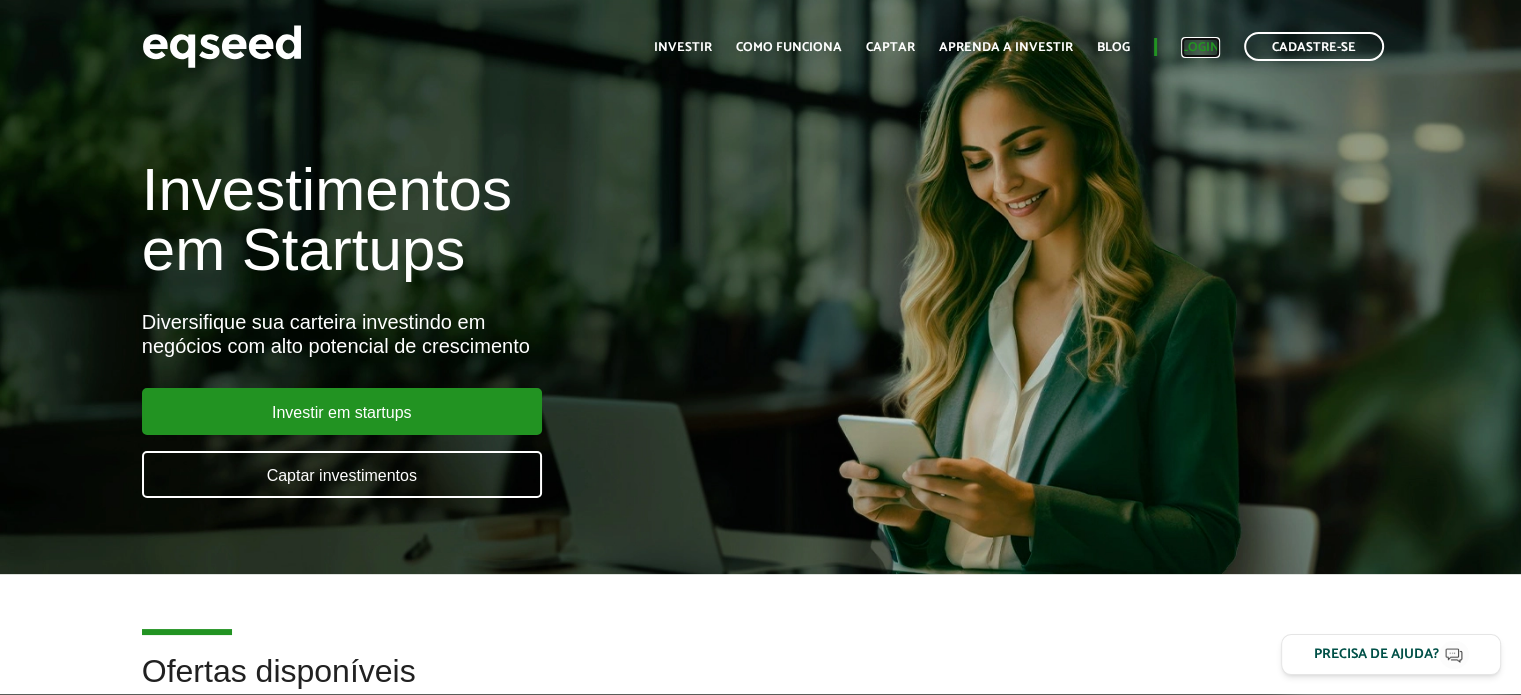click on "Login" at bounding box center [1200, 47] 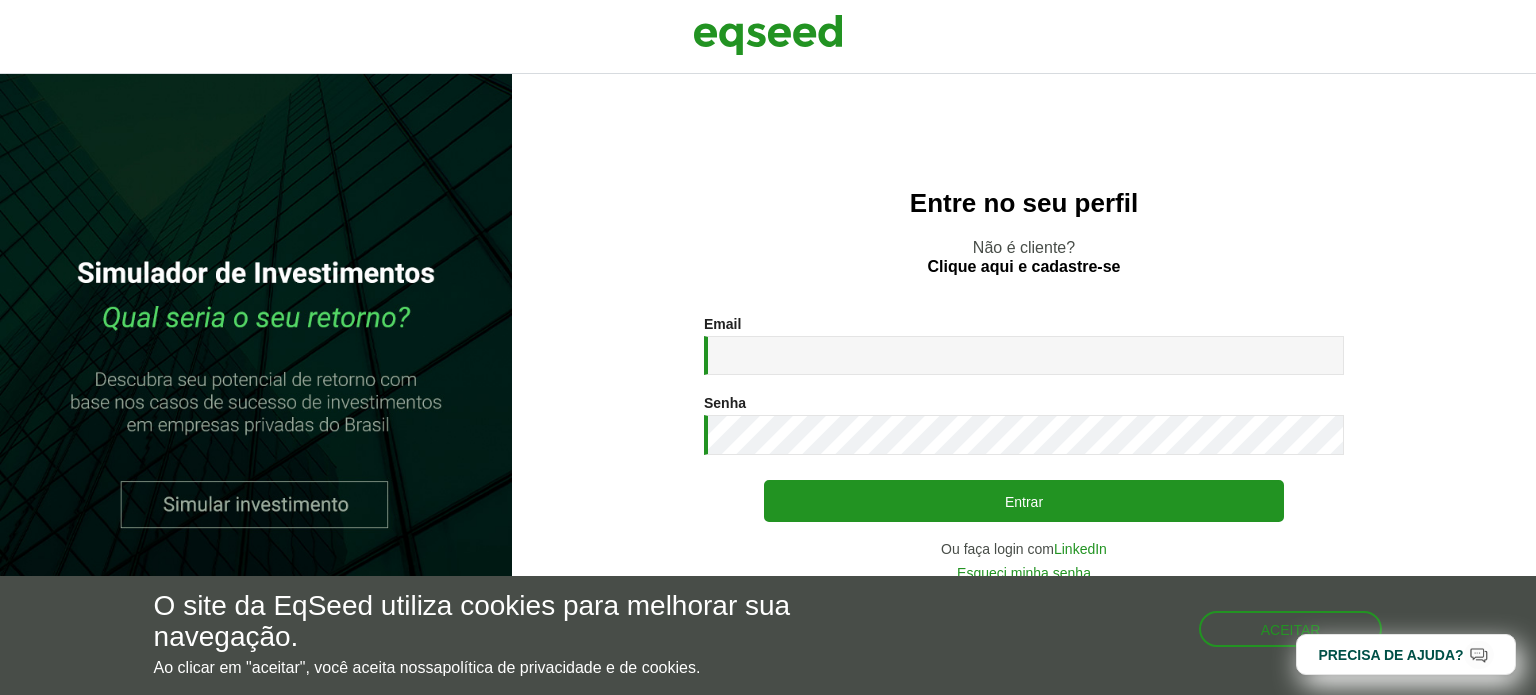 scroll, scrollTop: 0, scrollLeft: 0, axis: both 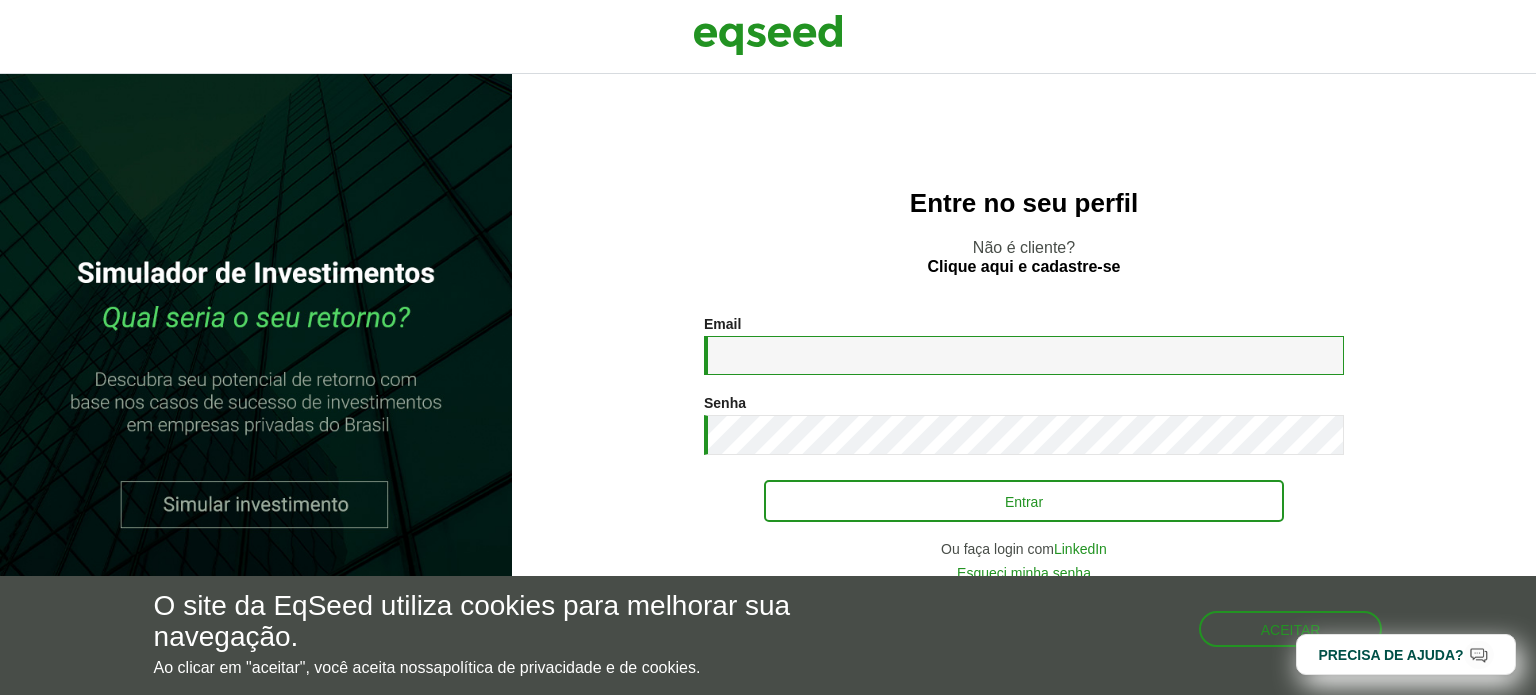 type on "**********" 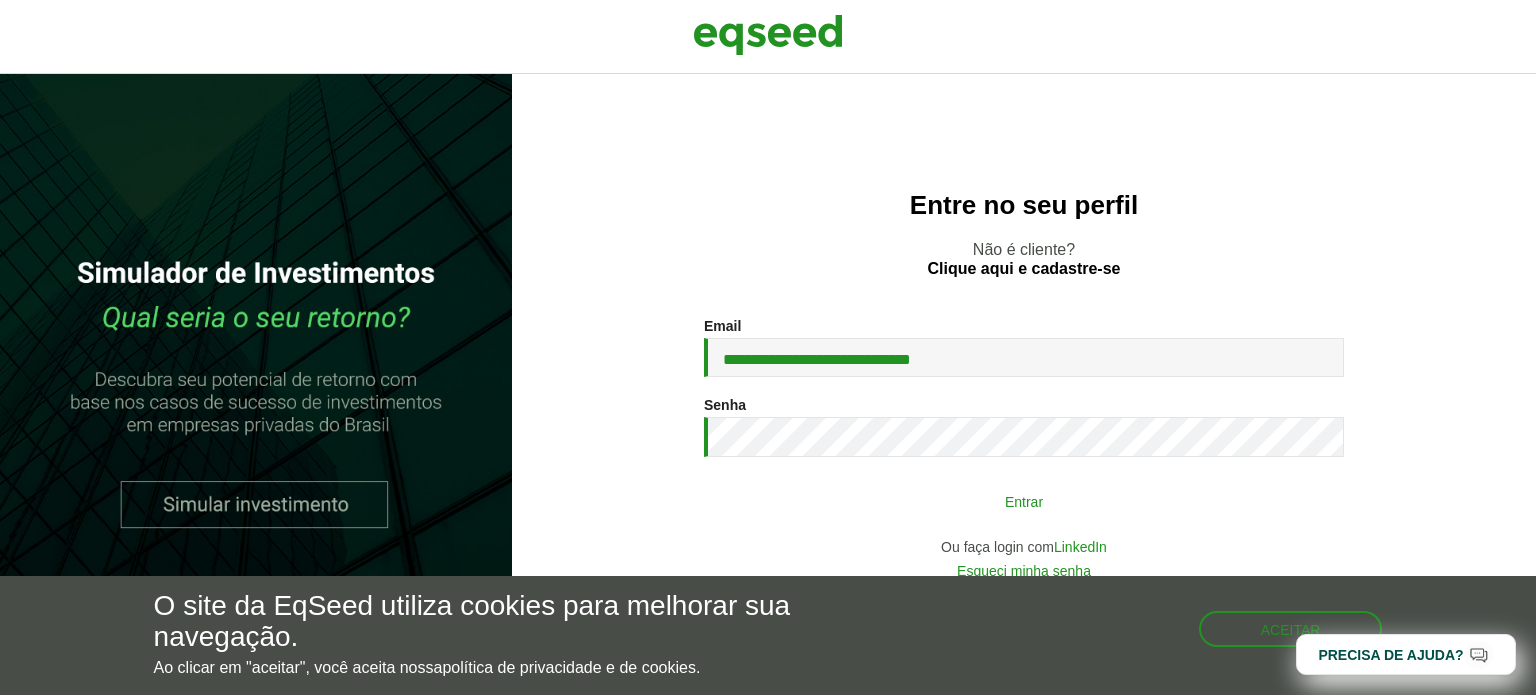 click on "Entrar" at bounding box center [1024, 501] 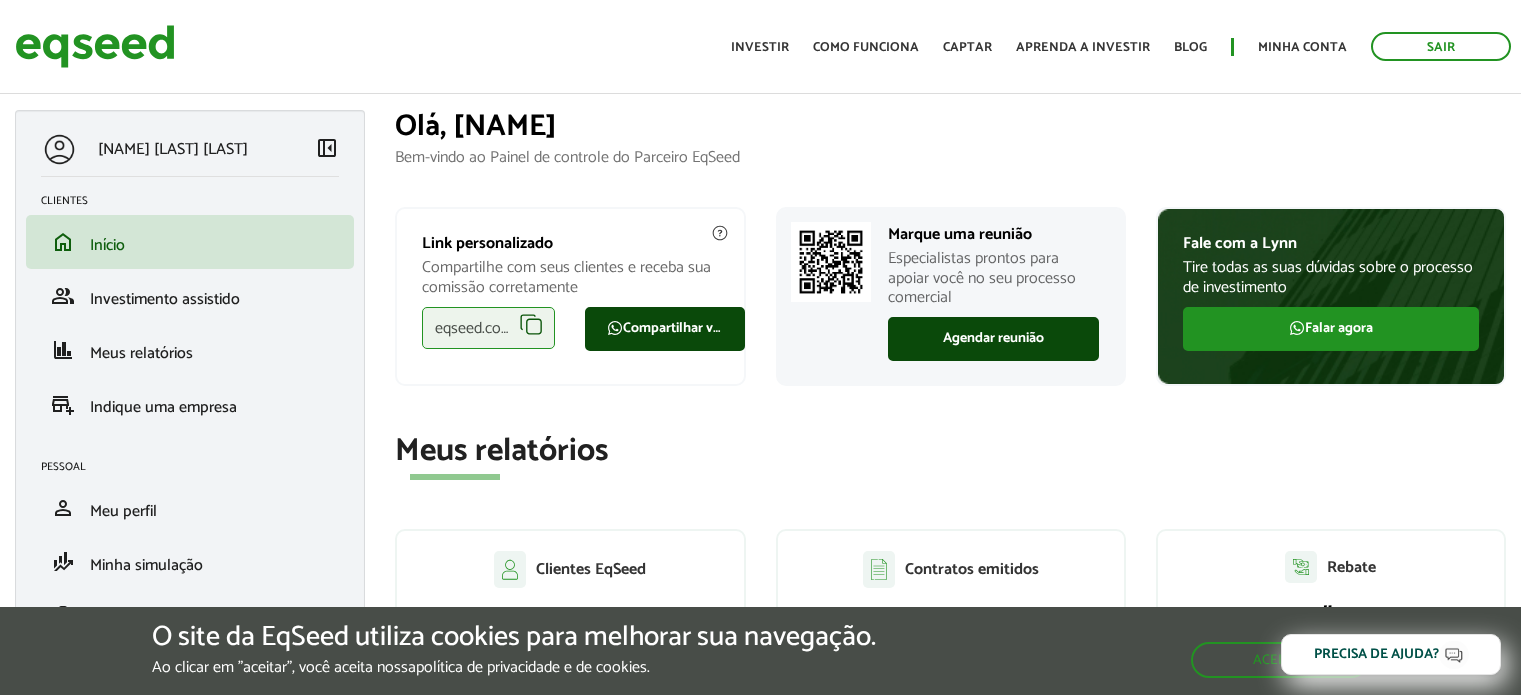 scroll, scrollTop: 0, scrollLeft: 0, axis: both 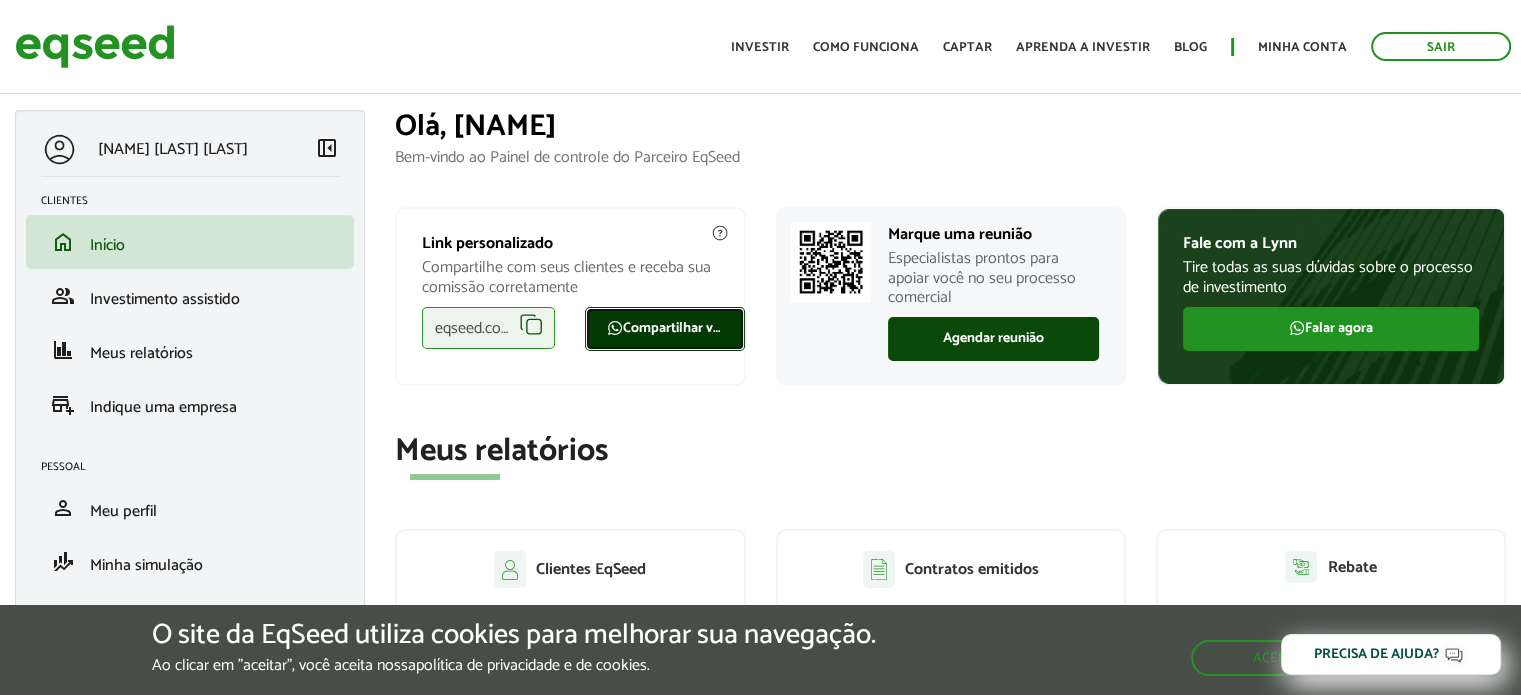 click at bounding box center [615, 328] 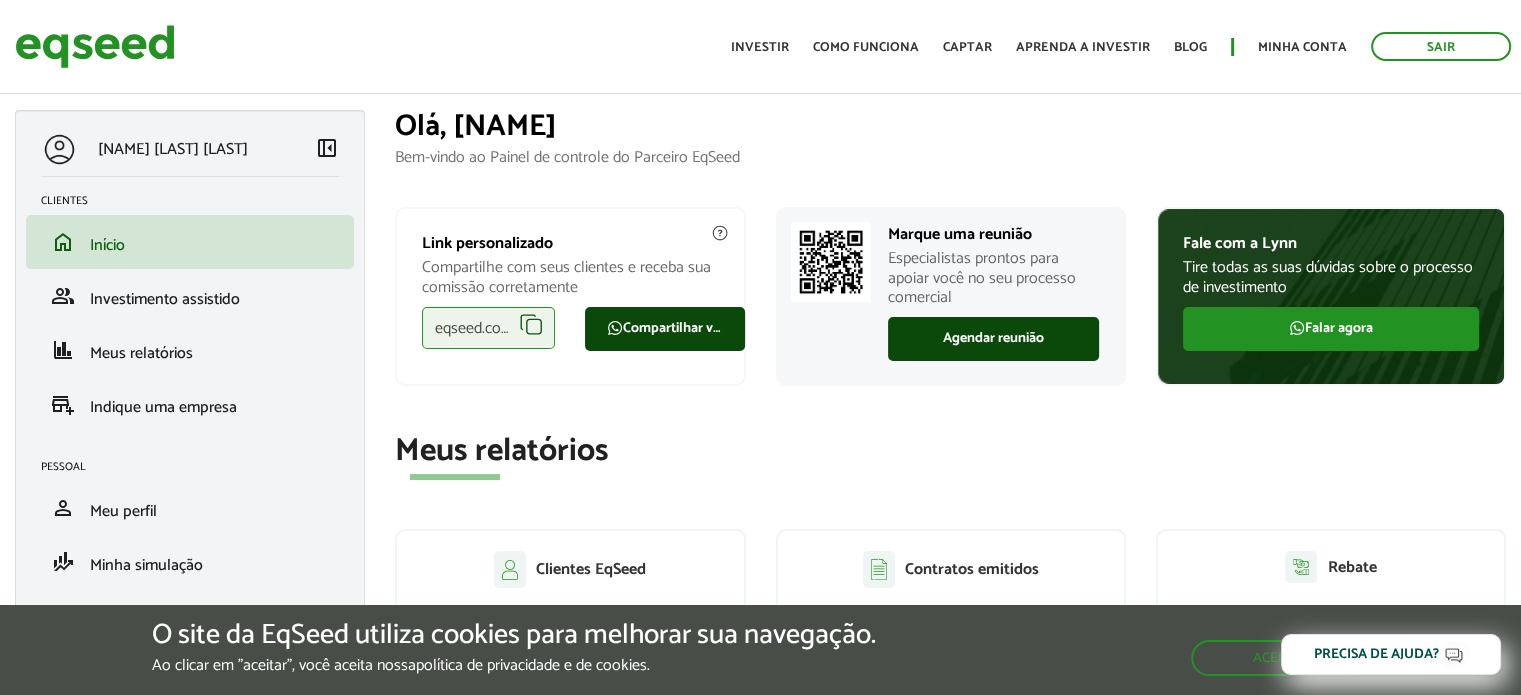 click on "eqseed.com/a/is/erica.santos" at bounding box center [488, 328] 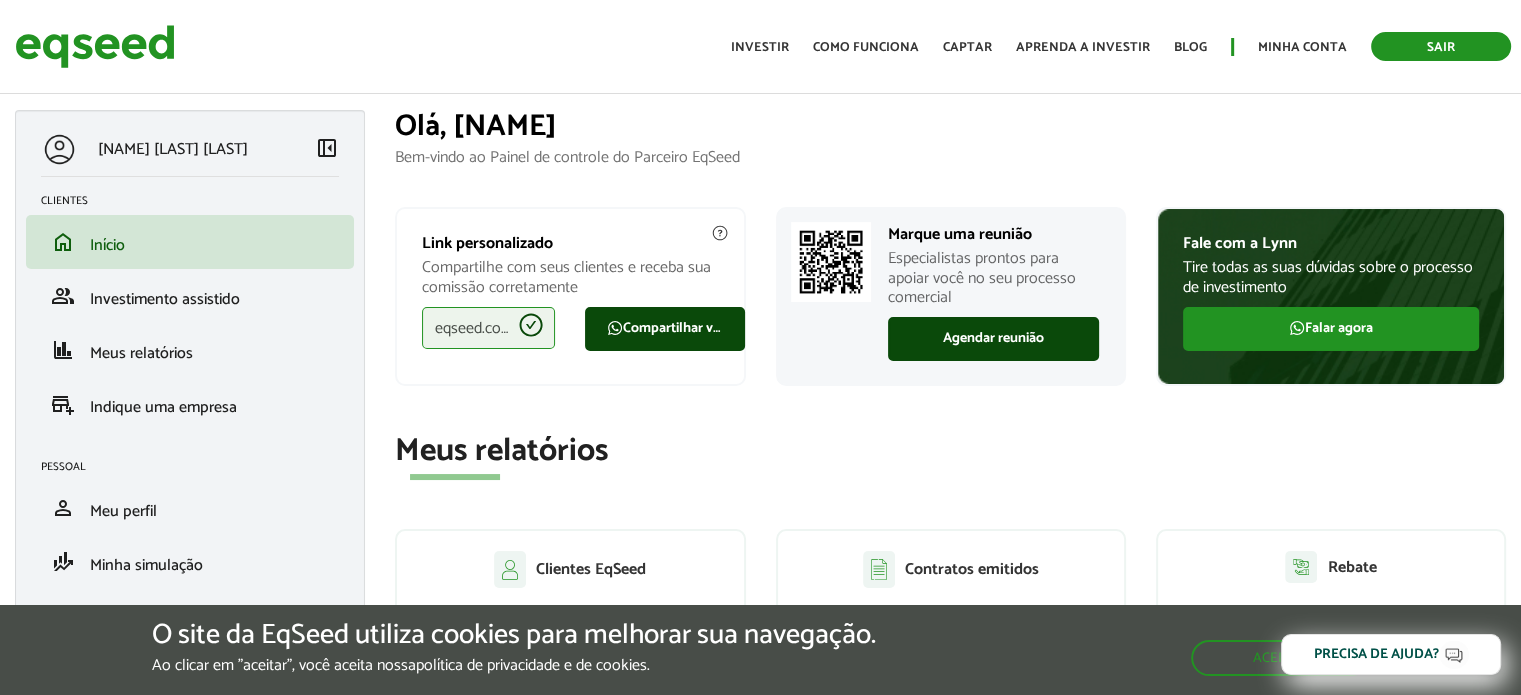 click on "Sair" at bounding box center (1441, 46) 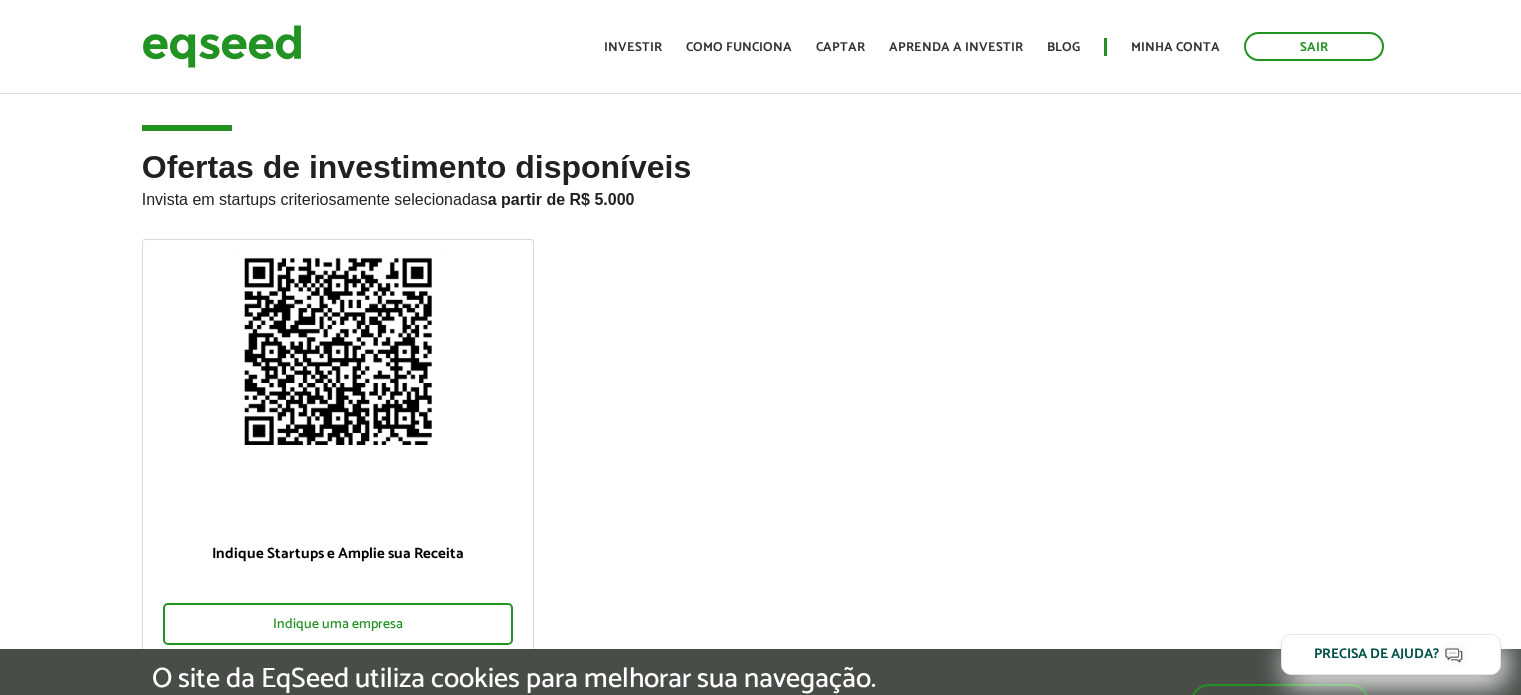 scroll, scrollTop: 0, scrollLeft: 0, axis: both 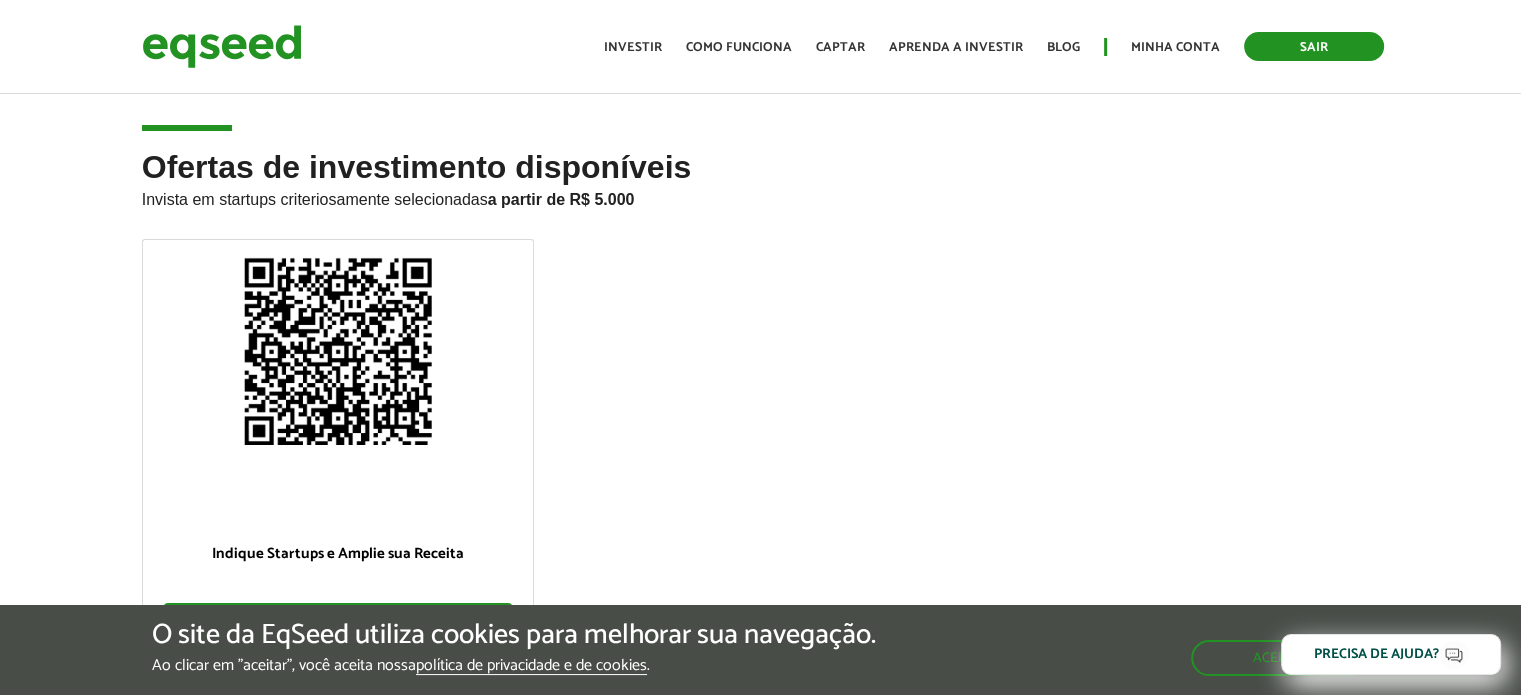 click on "Sair" at bounding box center [1314, 46] 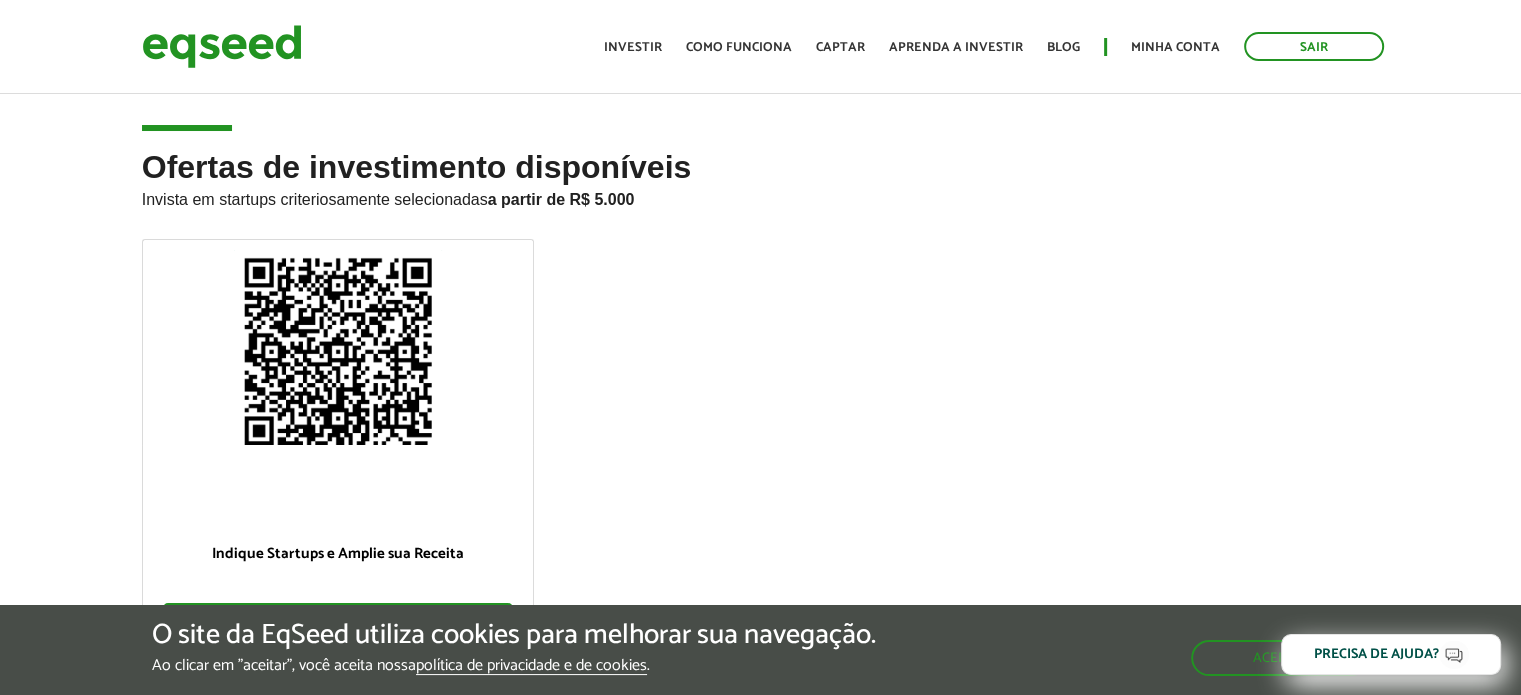 click on "Toggle navigation
Início
Investir
Como funciona
Captar
Aprenda a investir
Blog
Minha conta
Sair" at bounding box center [994, 46] 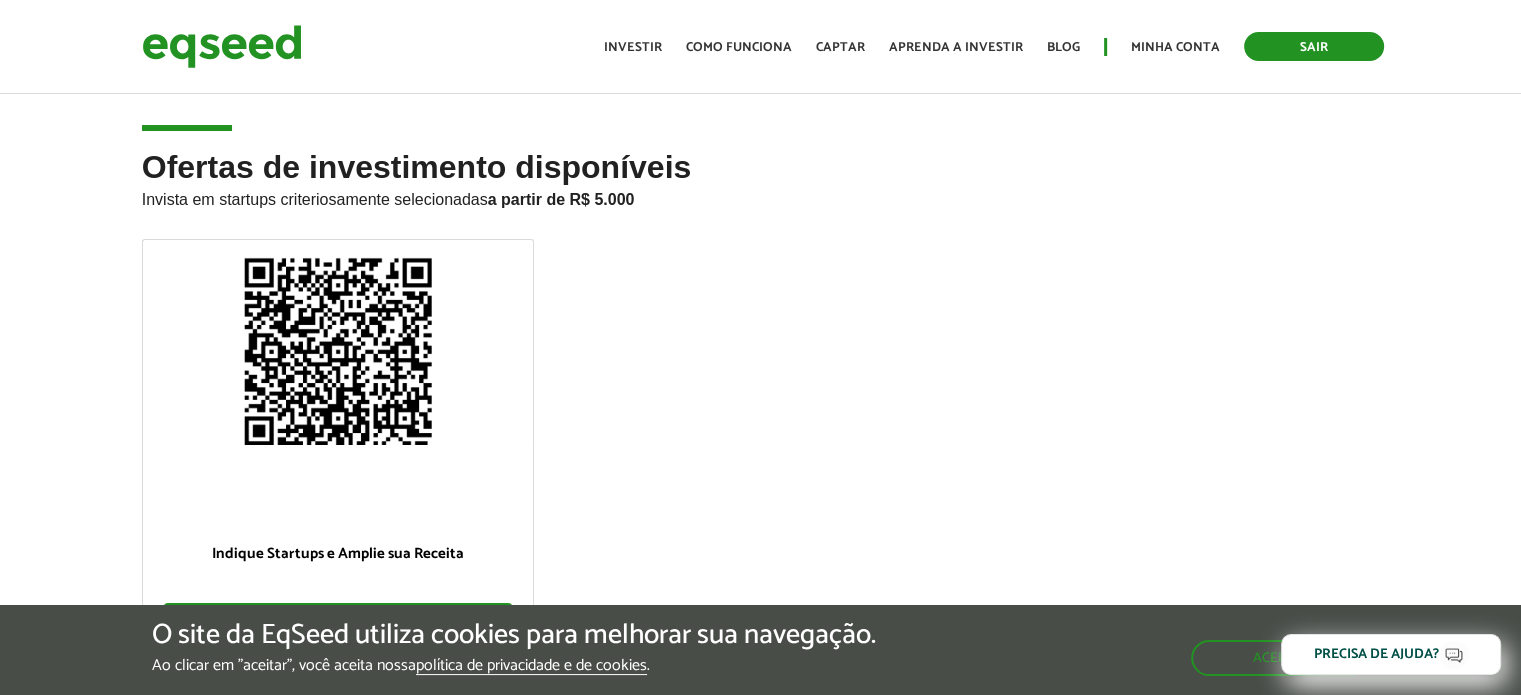 click on "Sair" at bounding box center [1314, 46] 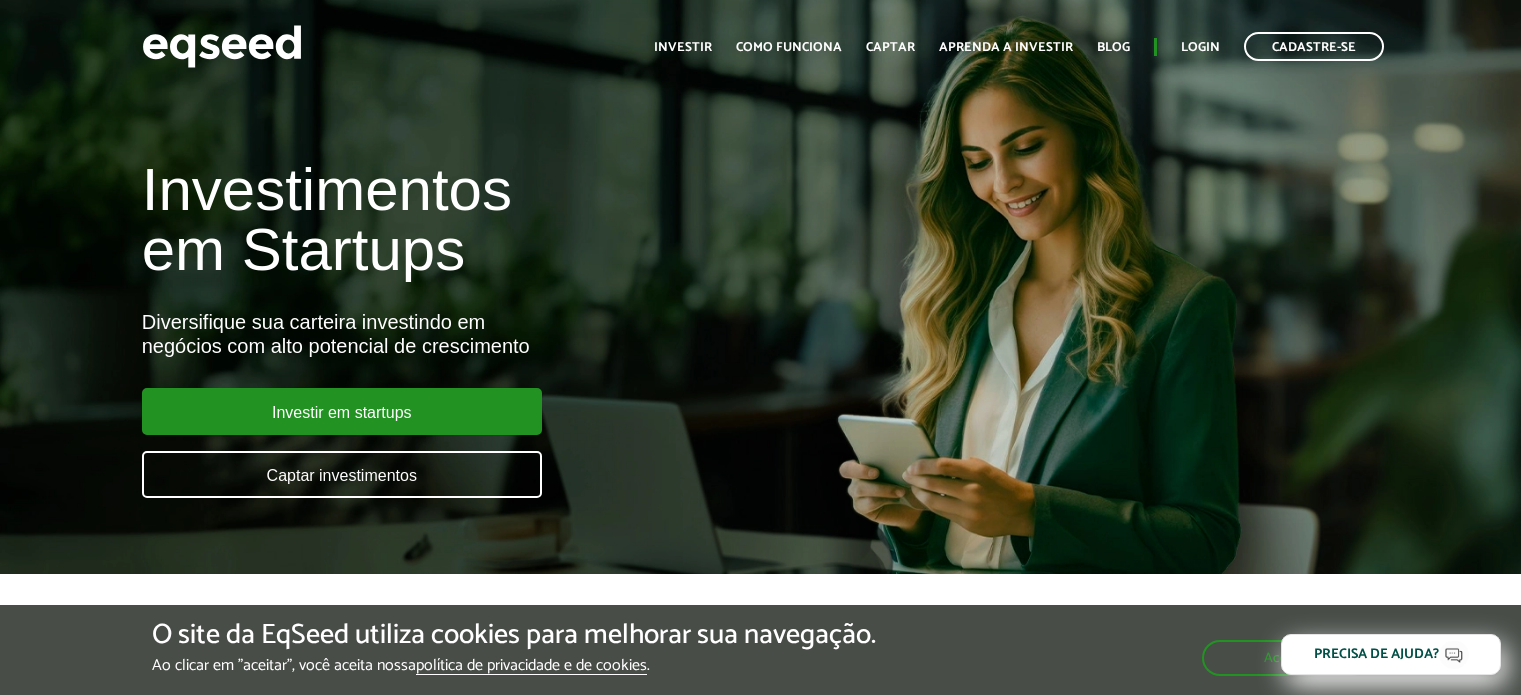 scroll, scrollTop: 0, scrollLeft: 0, axis: both 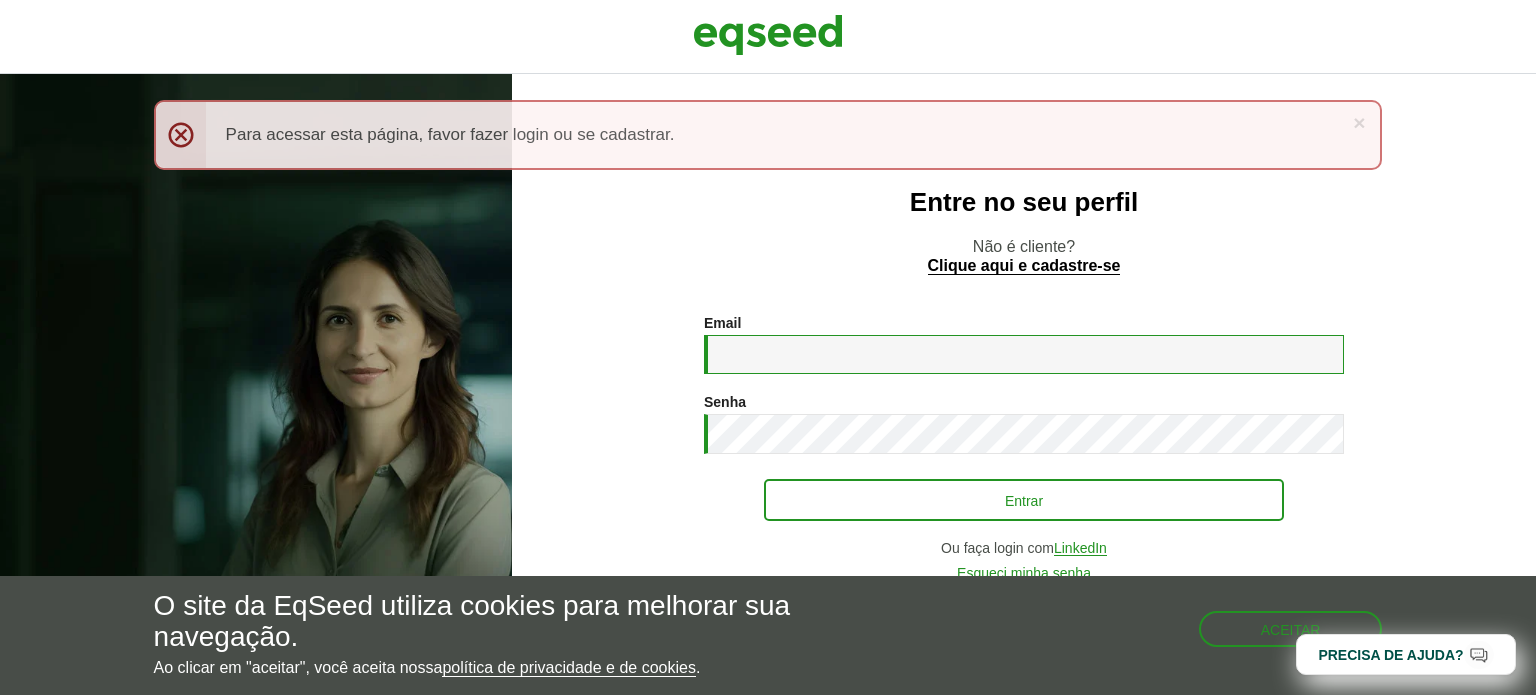 type on "**********" 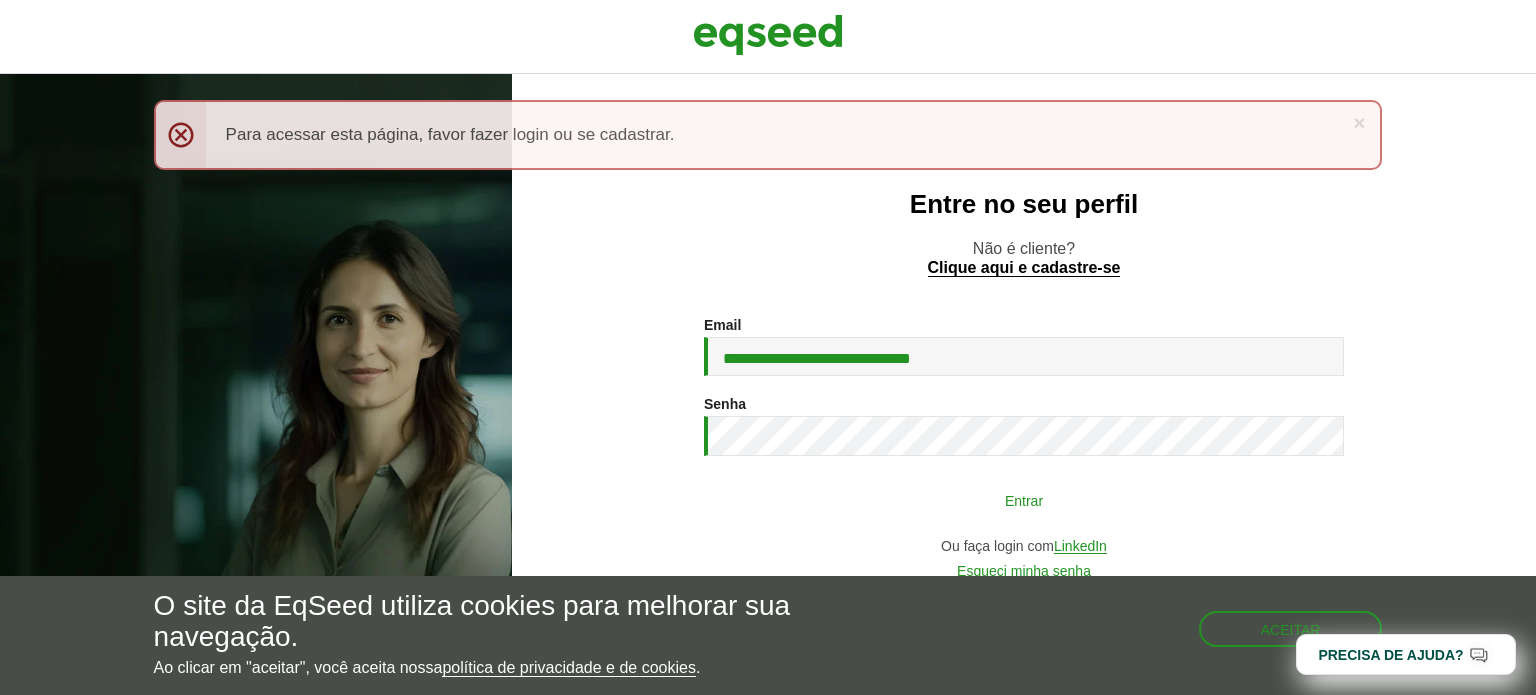 click on "Entrar" at bounding box center [1024, 500] 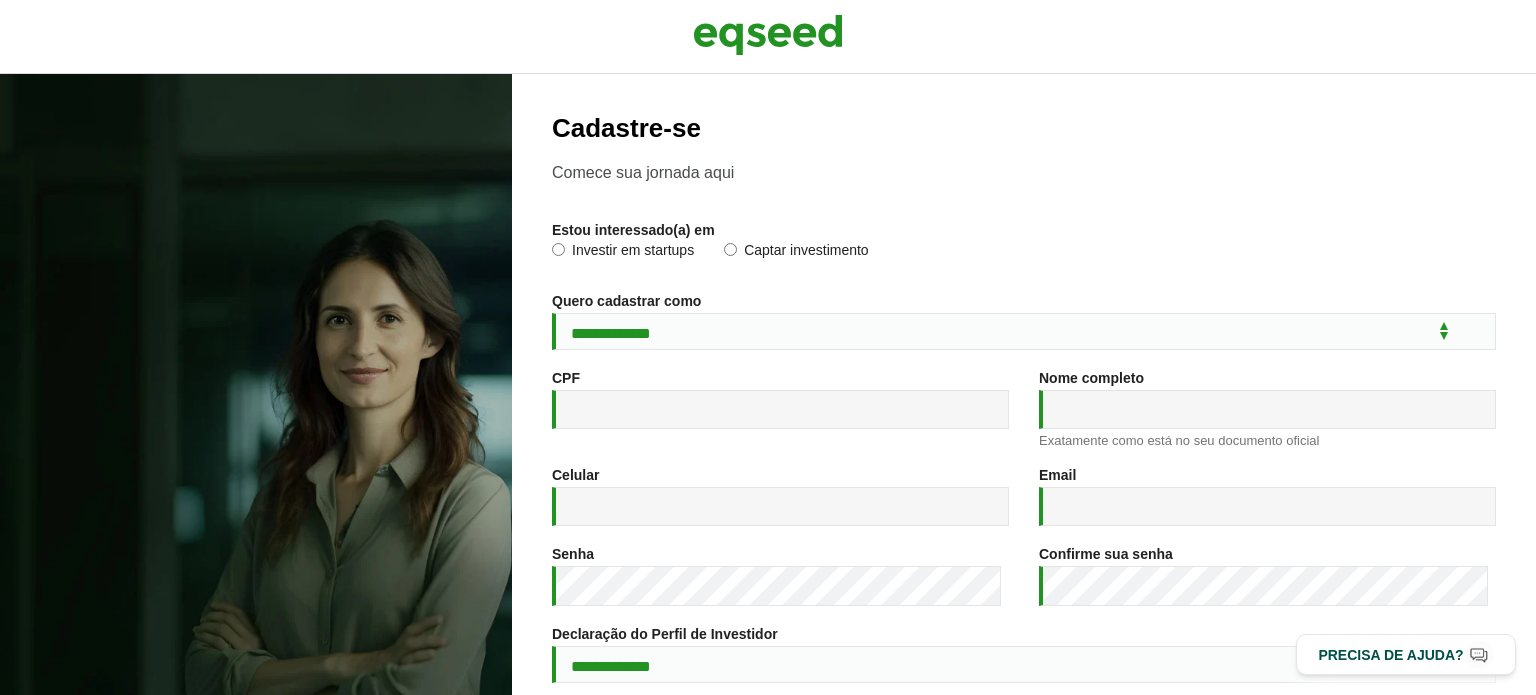 scroll, scrollTop: 0, scrollLeft: 0, axis: both 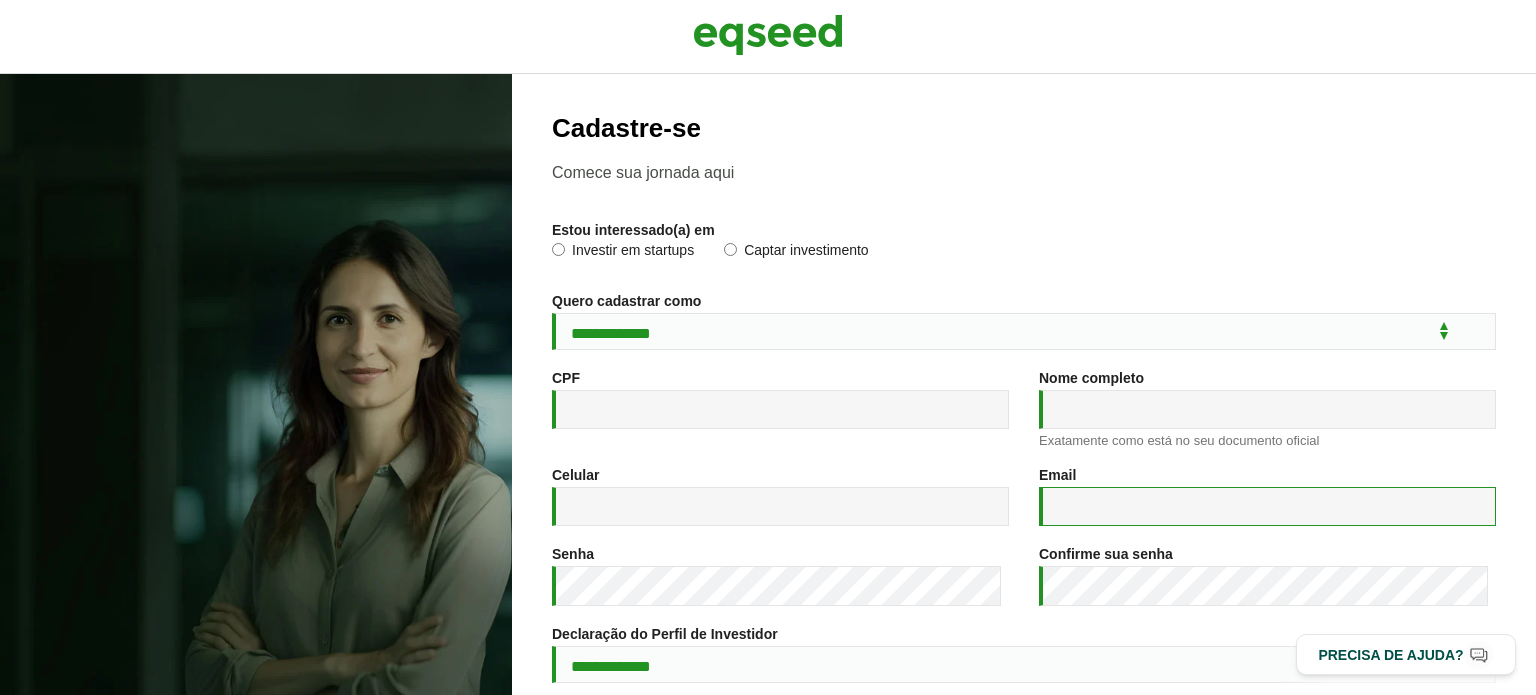 type on "**********" 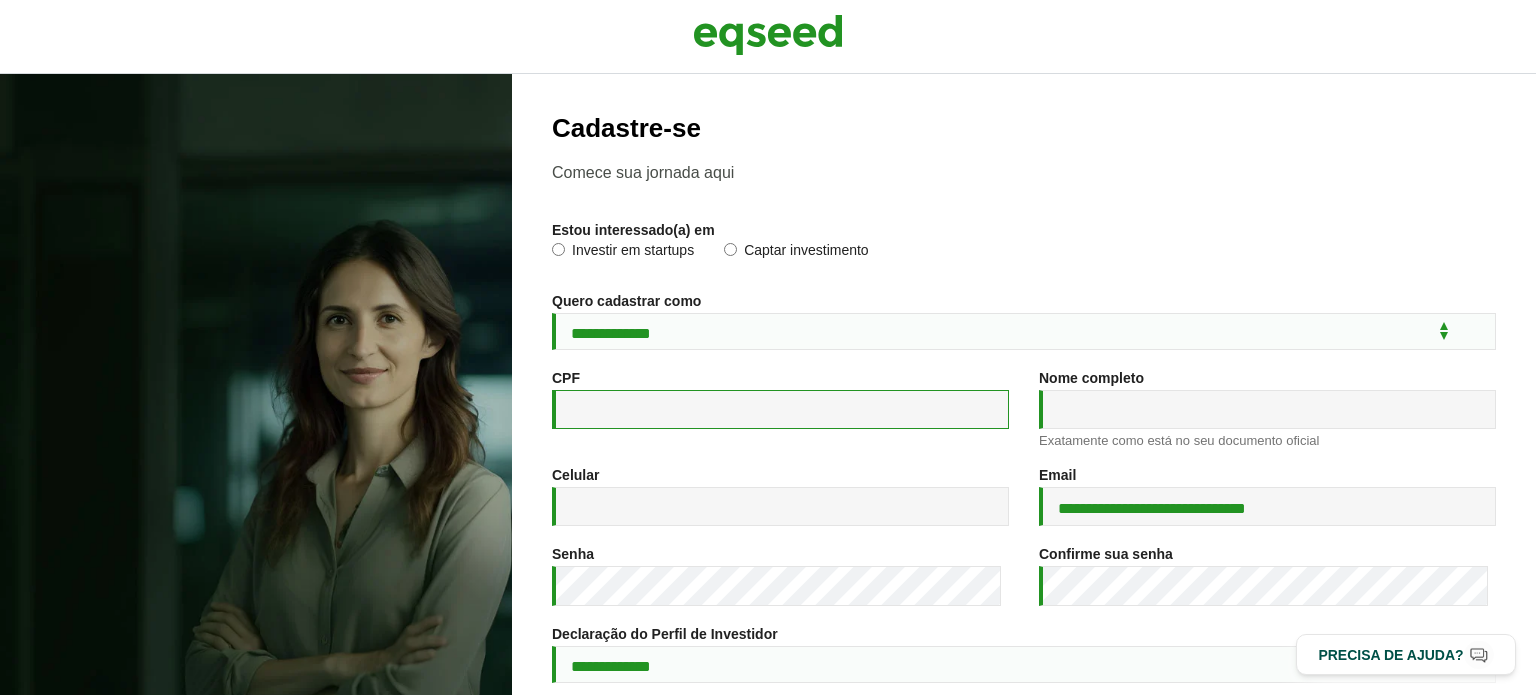 click on "CPF  *" at bounding box center [780, 409] 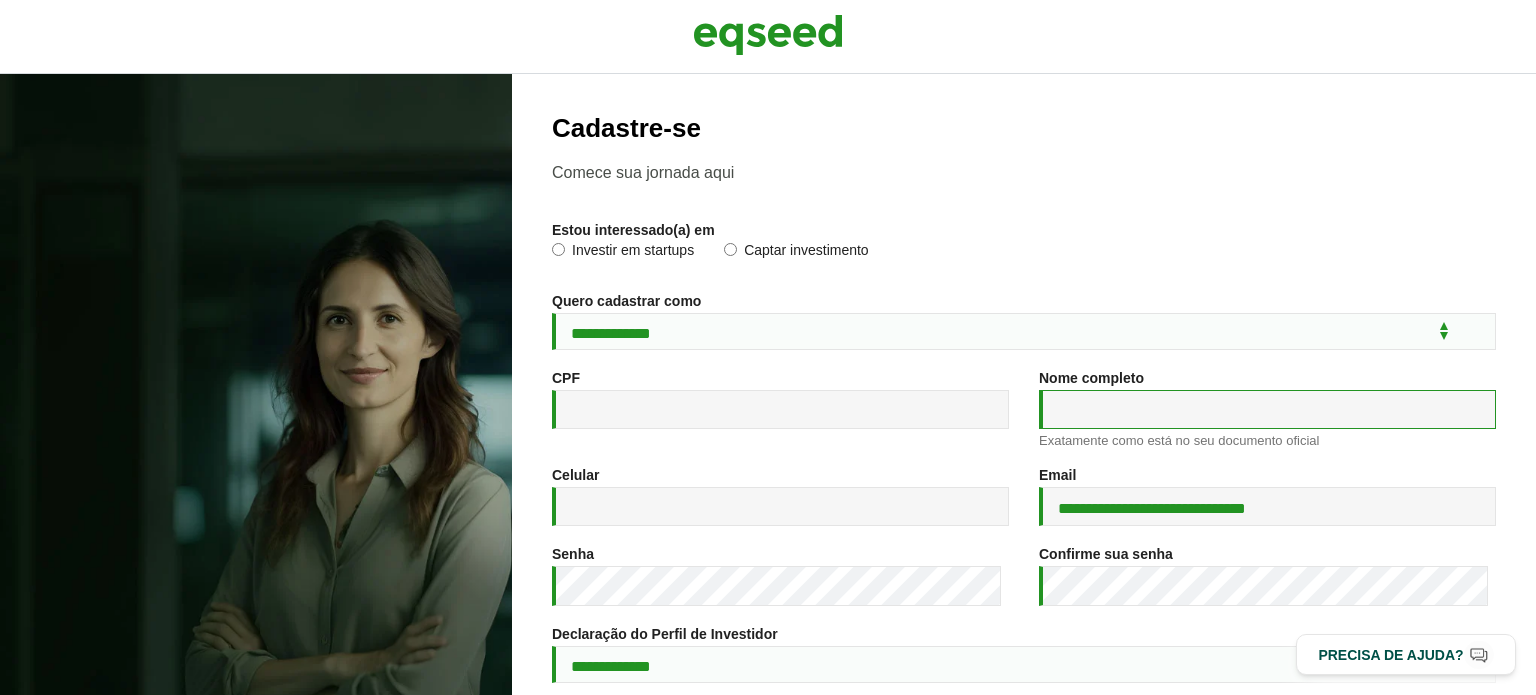 click on "Nome completo  *" at bounding box center [1267, 409] 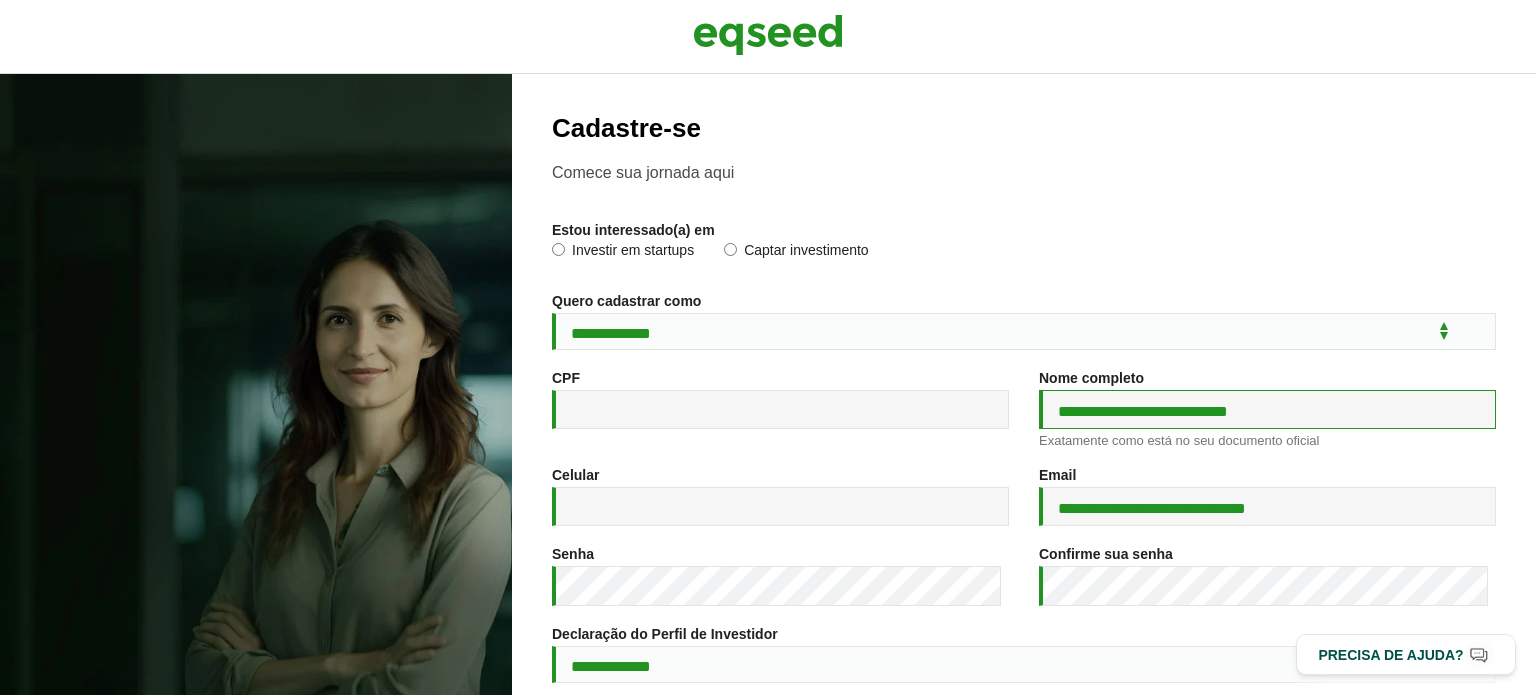 type on "**********" 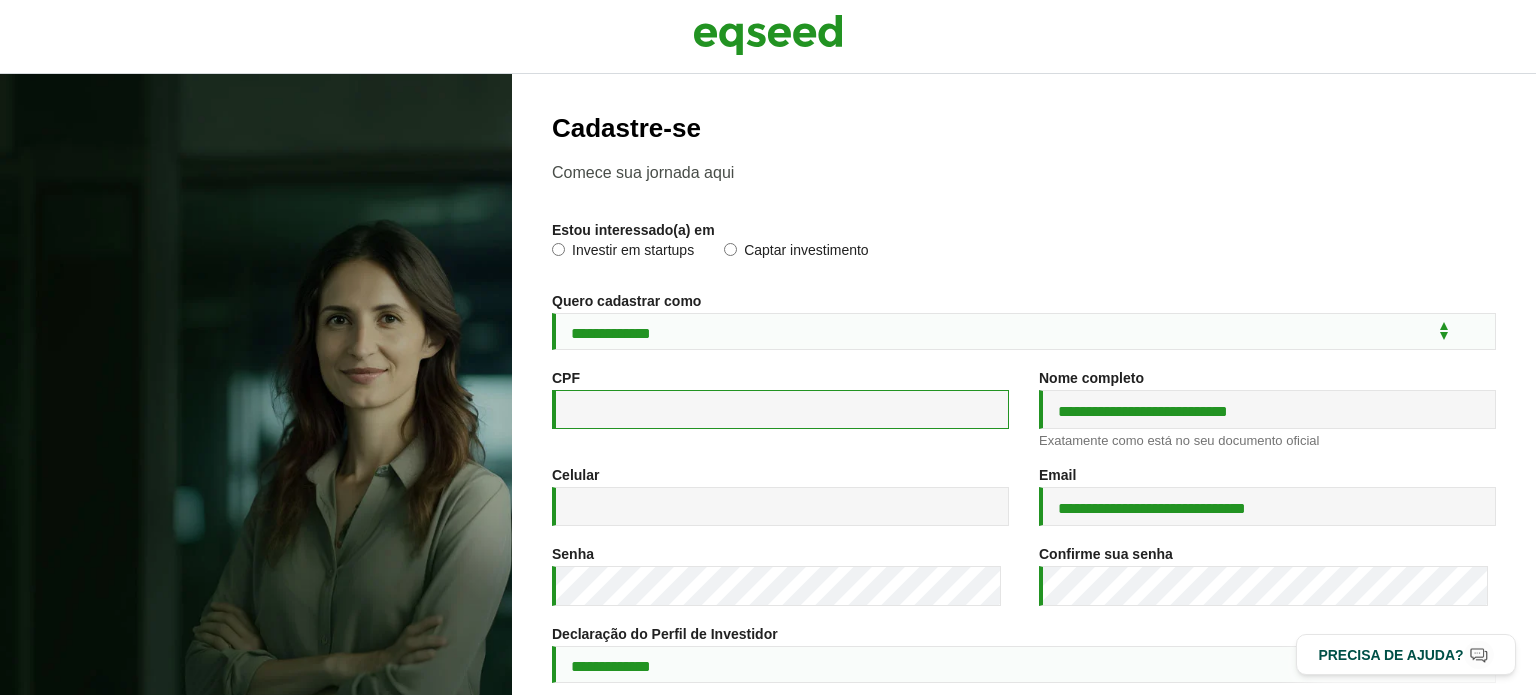 click on "CPF  *" at bounding box center [780, 409] 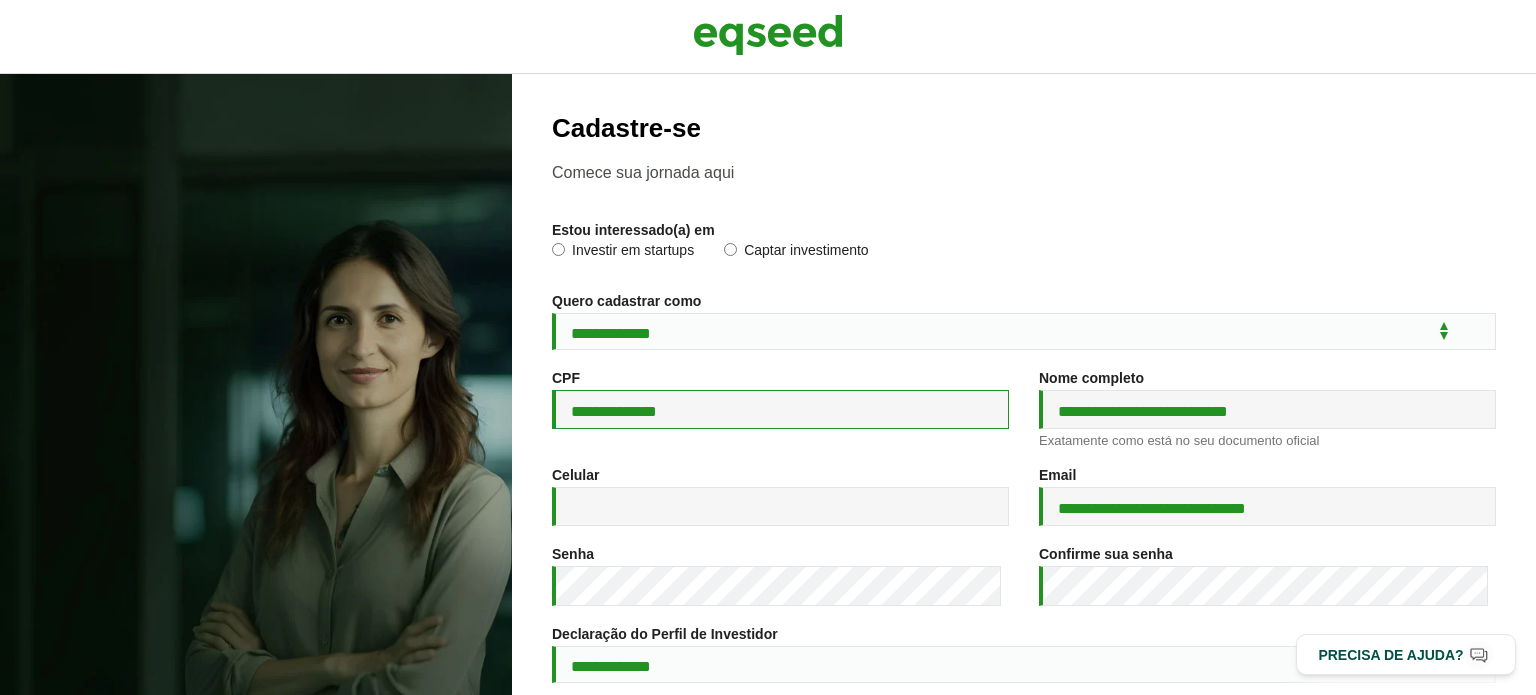 type on "**********" 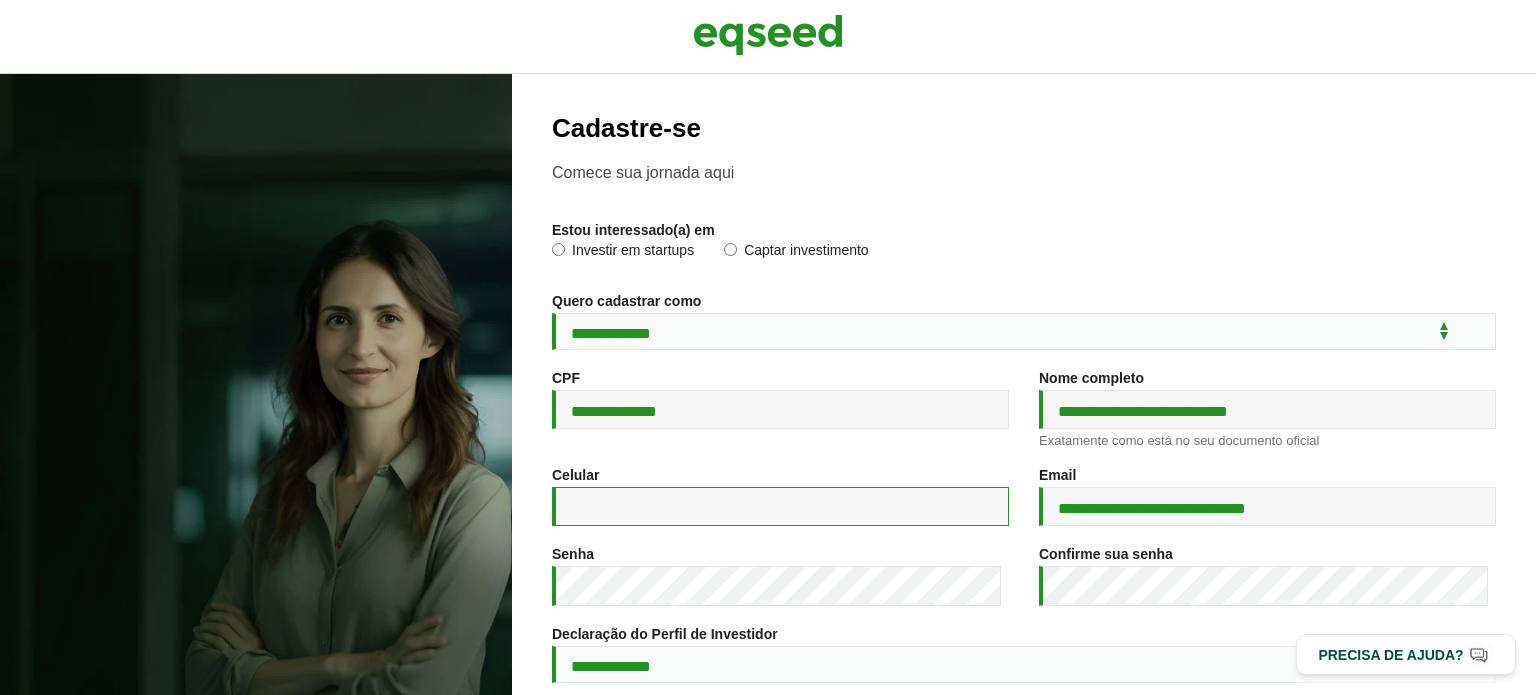 drag, startPoint x: 728, startPoint y: 522, endPoint x: 748, endPoint y: 482, distance: 44.72136 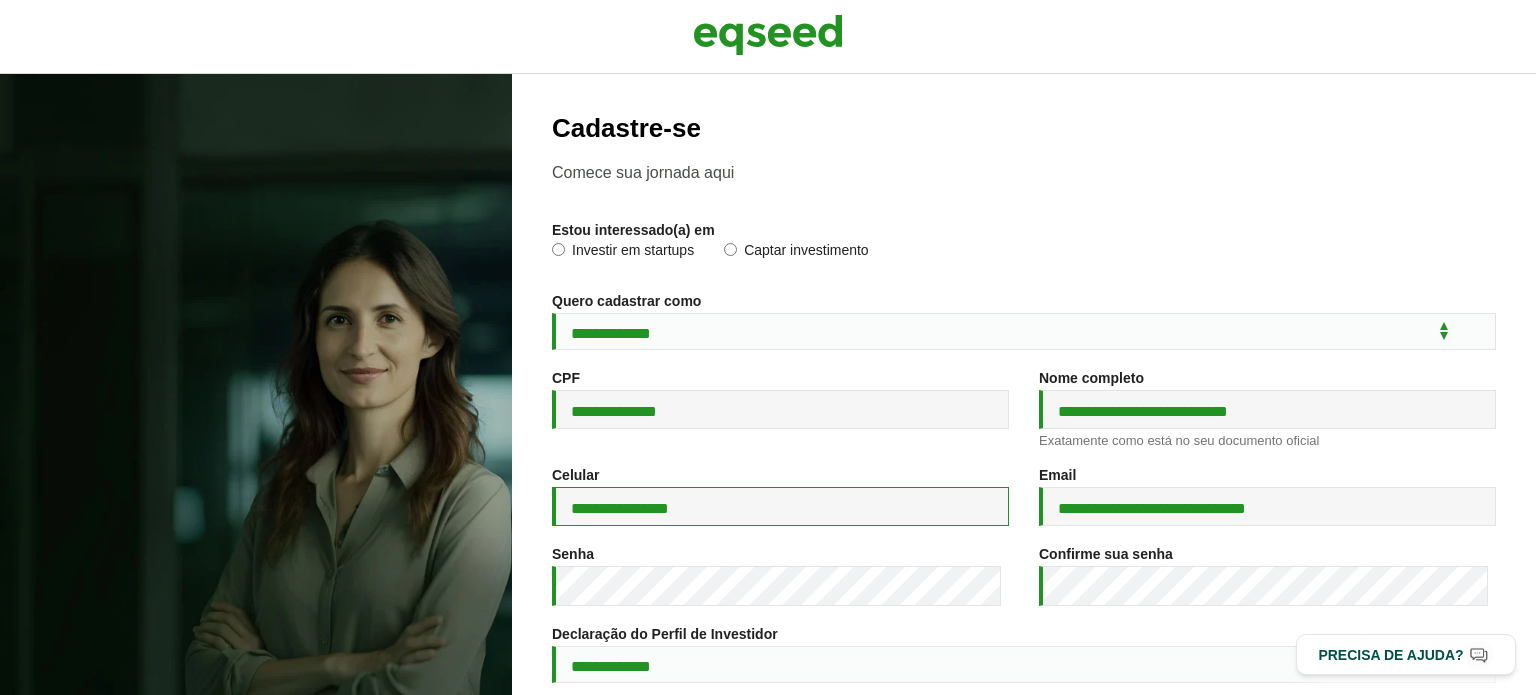 scroll, scrollTop: 100, scrollLeft: 0, axis: vertical 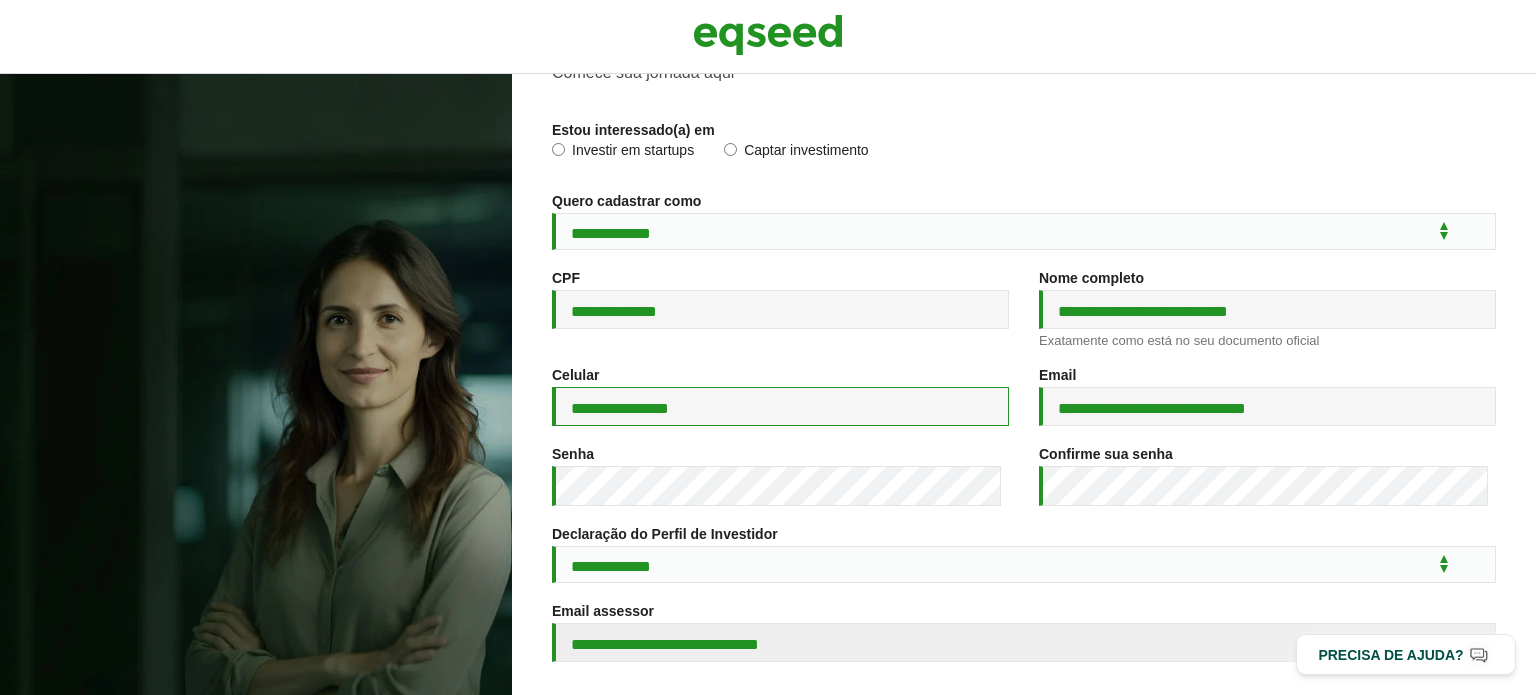 type on "**********" 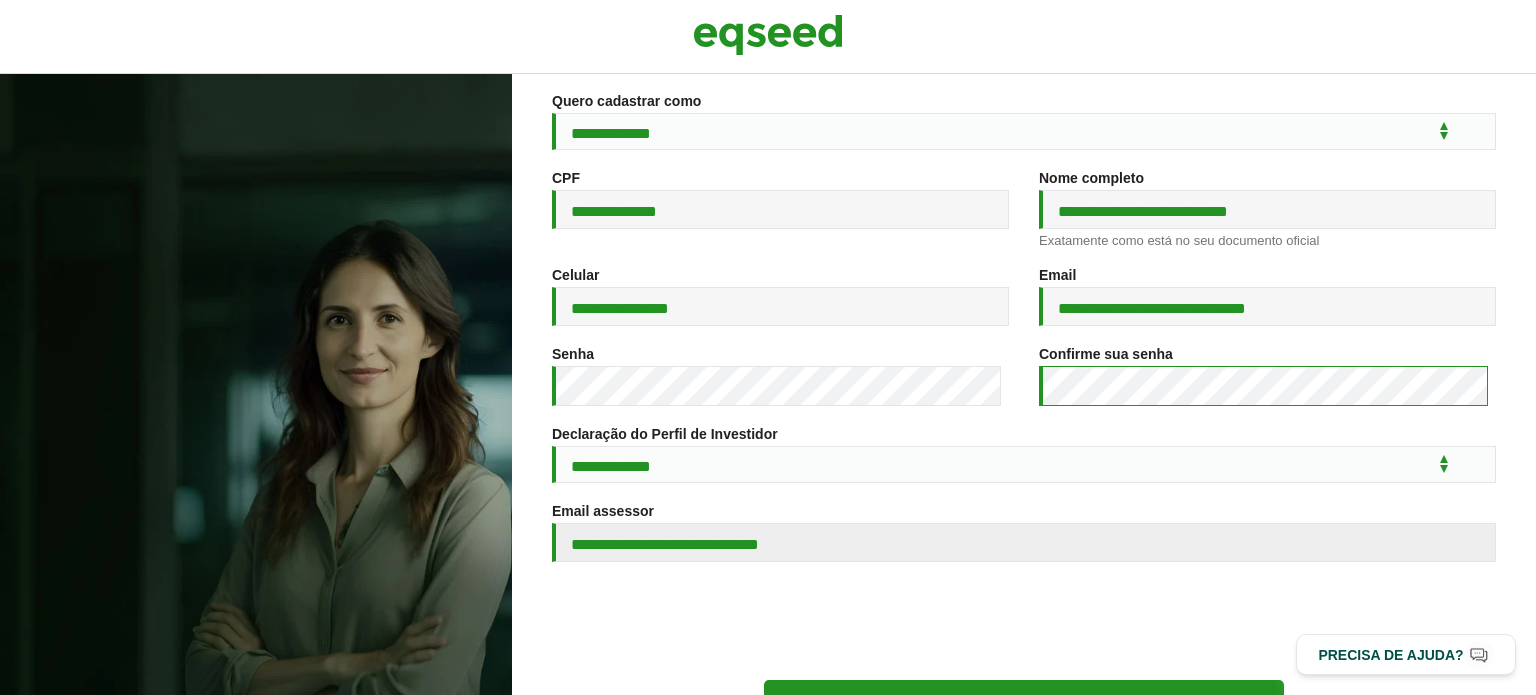 scroll, scrollTop: 300, scrollLeft: 0, axis: vertical 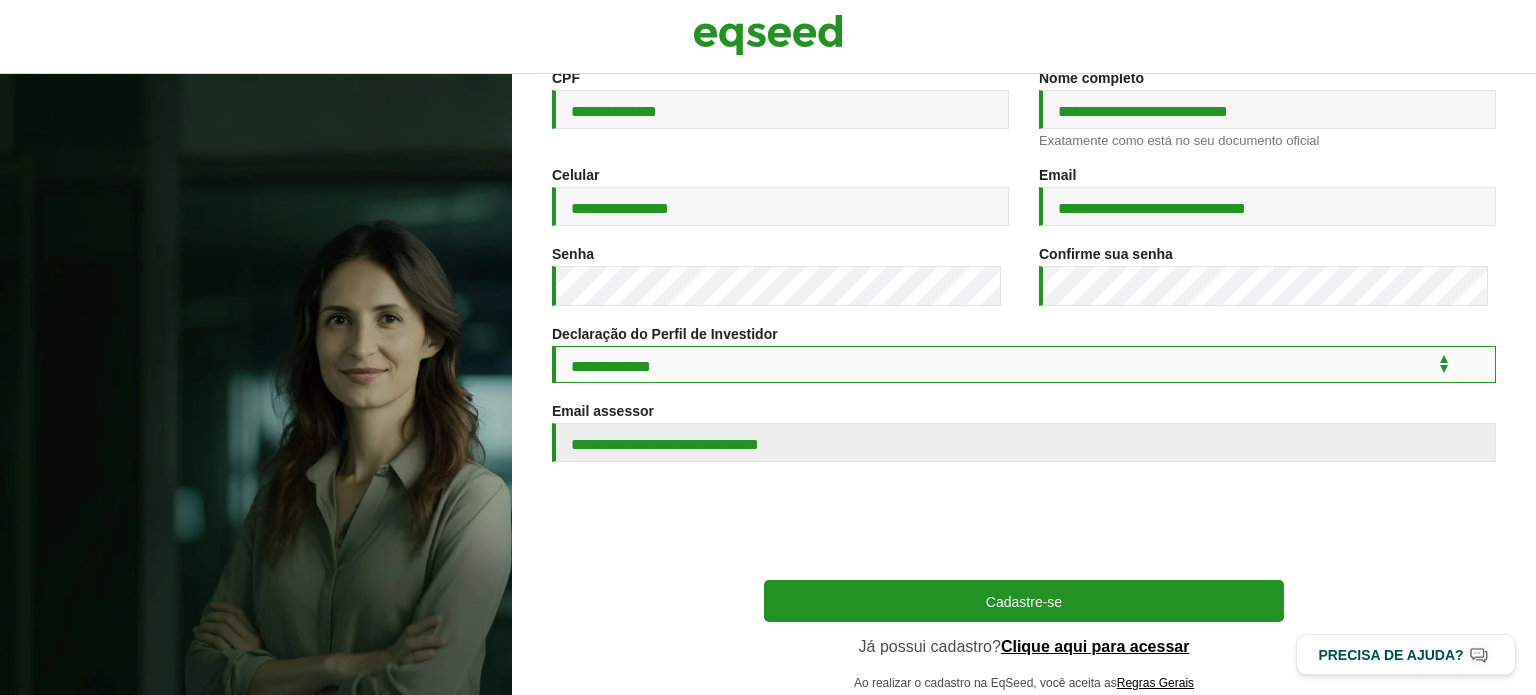 click on "**********" at bounding box center (1024, 364) 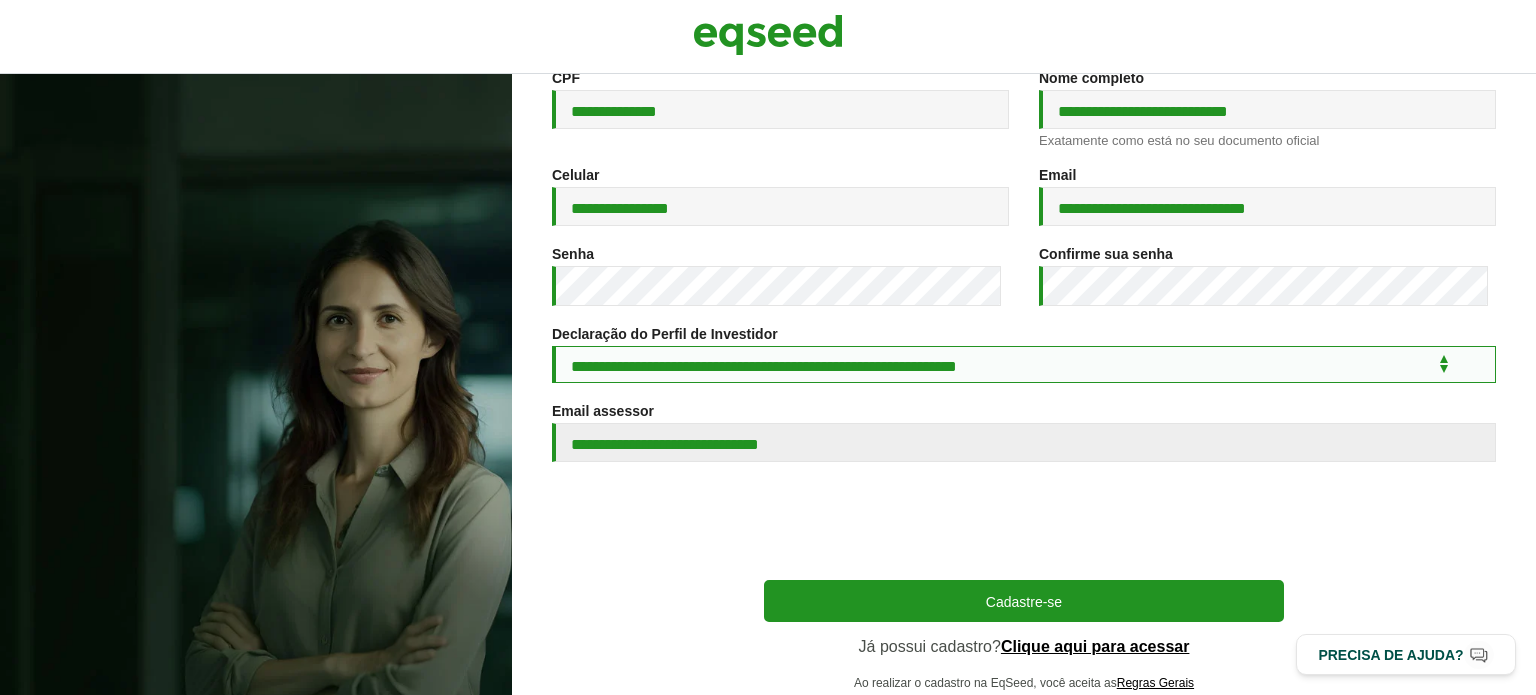 click on "**********" at bounding box center [1024, 364] 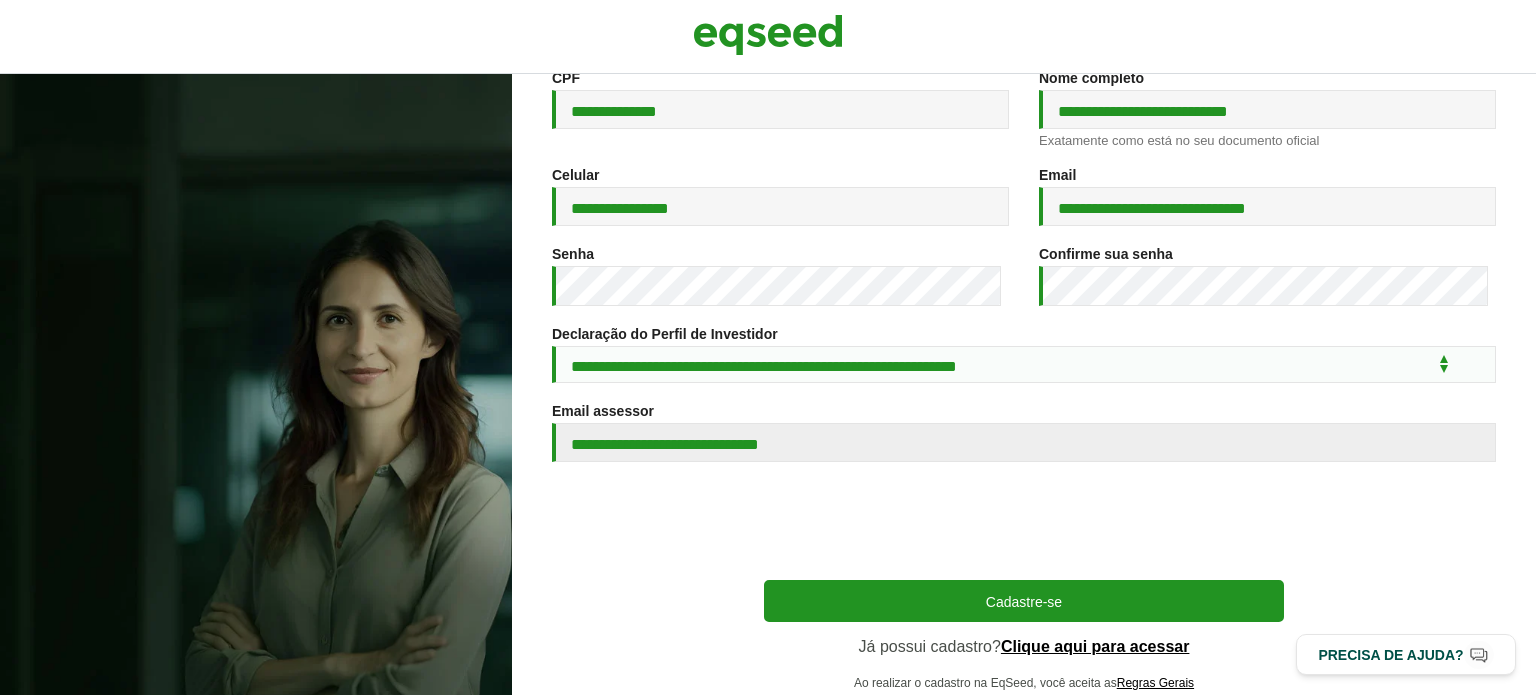 scroll, scrollTop: 372, scrollLeft: 0, axis: vertical 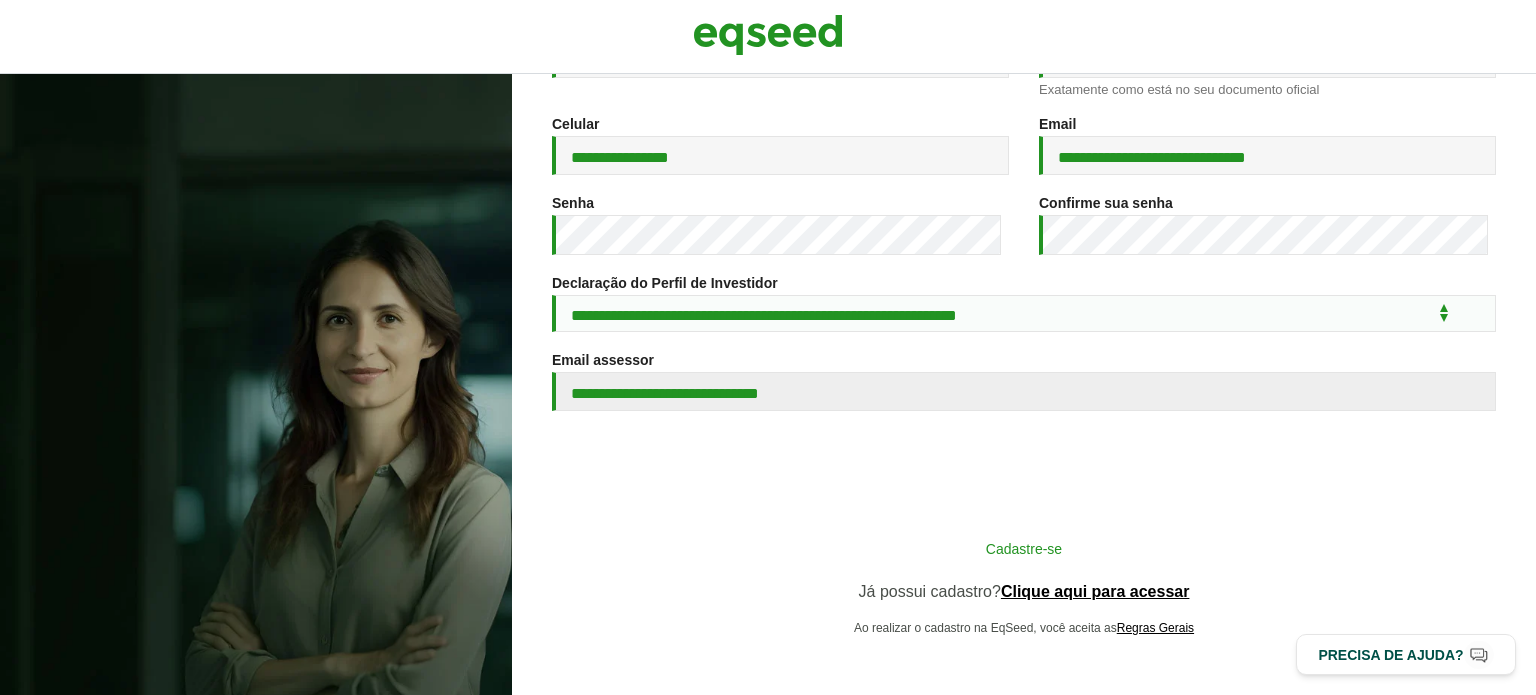 click on "Cadastre-se" at bounding box center (1024, 548) 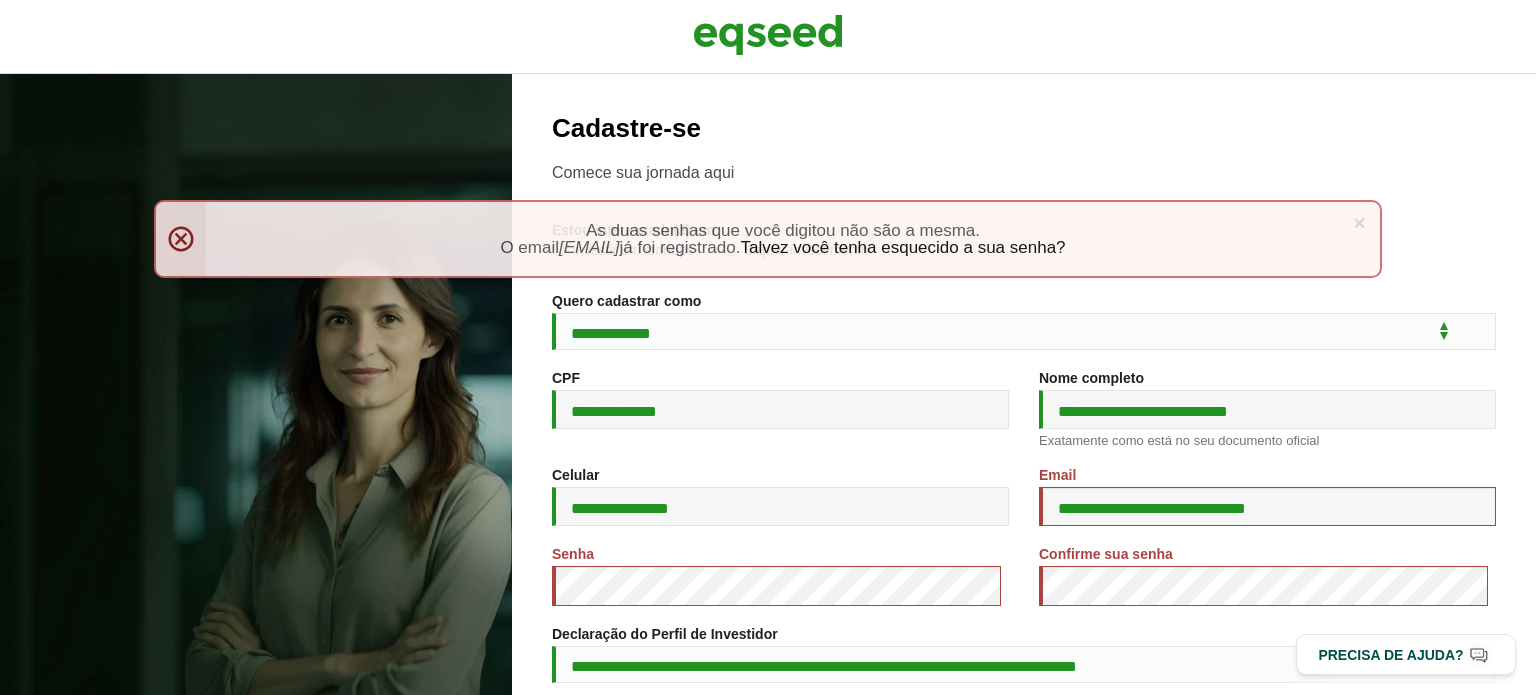 scroll, scrollTop: 0, scrollLeft: 0, axis: both 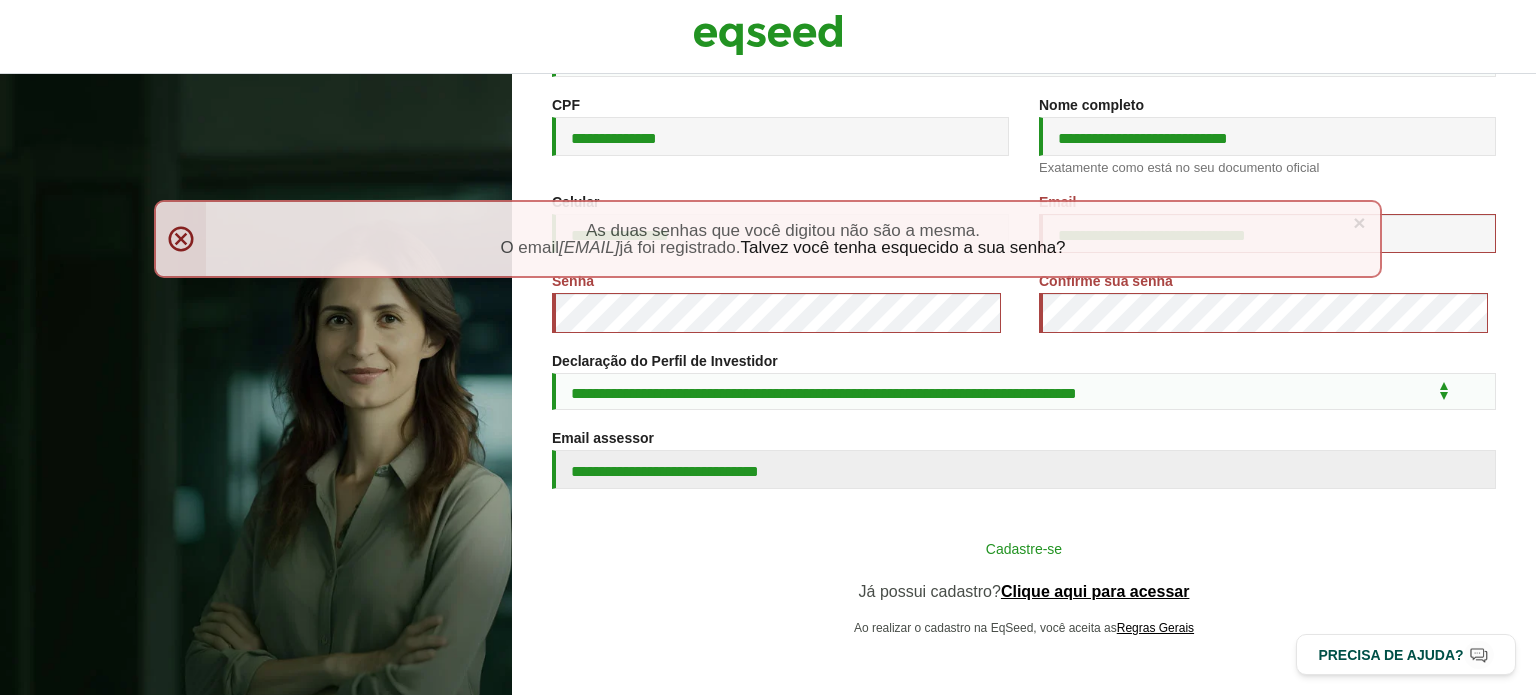 click on "Cadastre-se" at bounding box center [1024, 548] 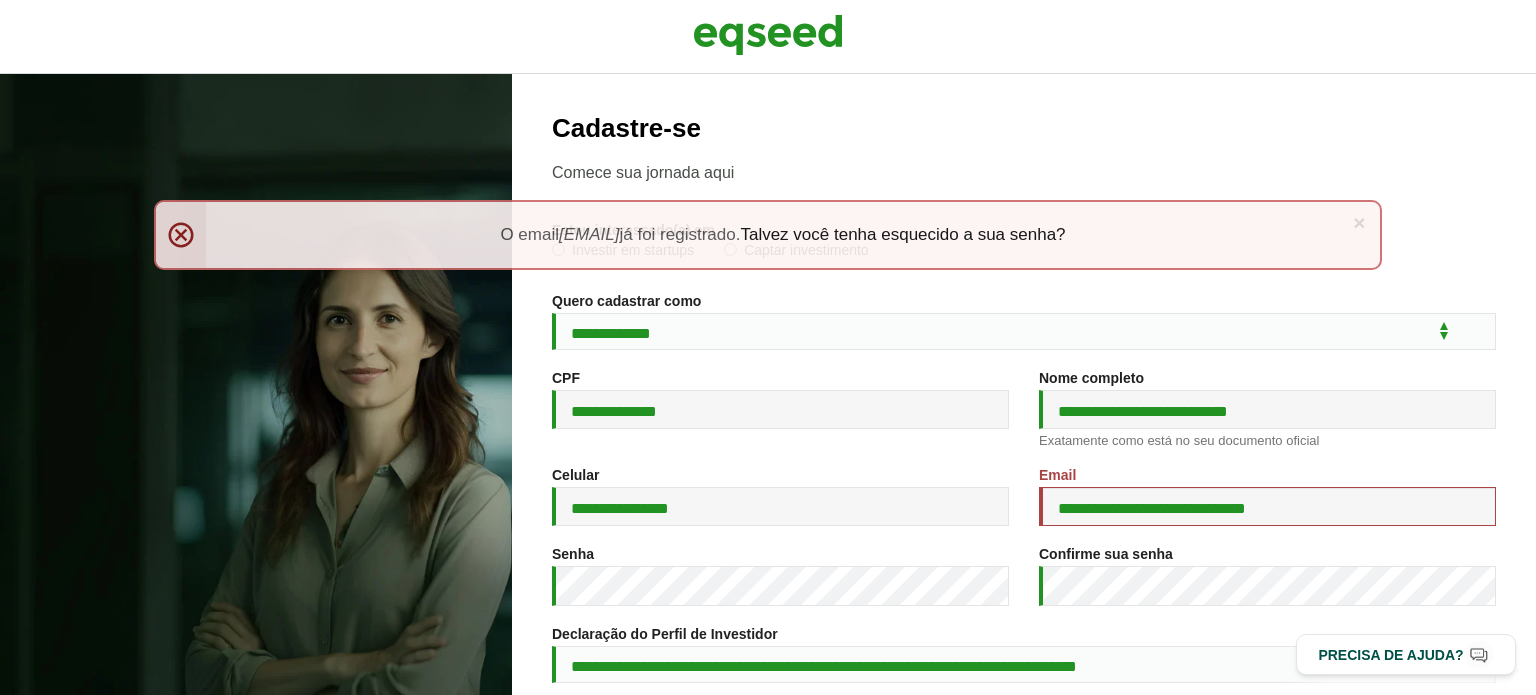 scroll, scrollTop: 0, scrollLeft: 0, axis: both 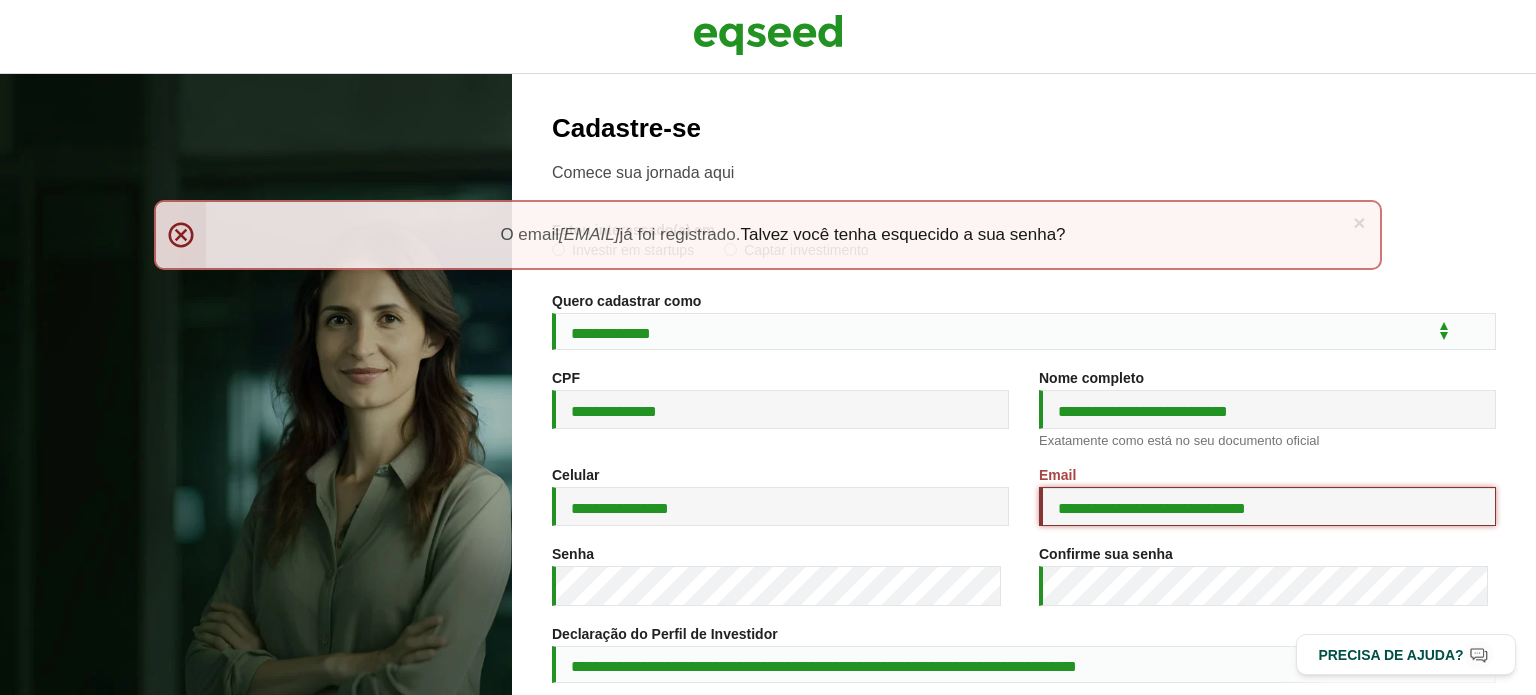 click on "**********" at bounding box center (1267, 506) 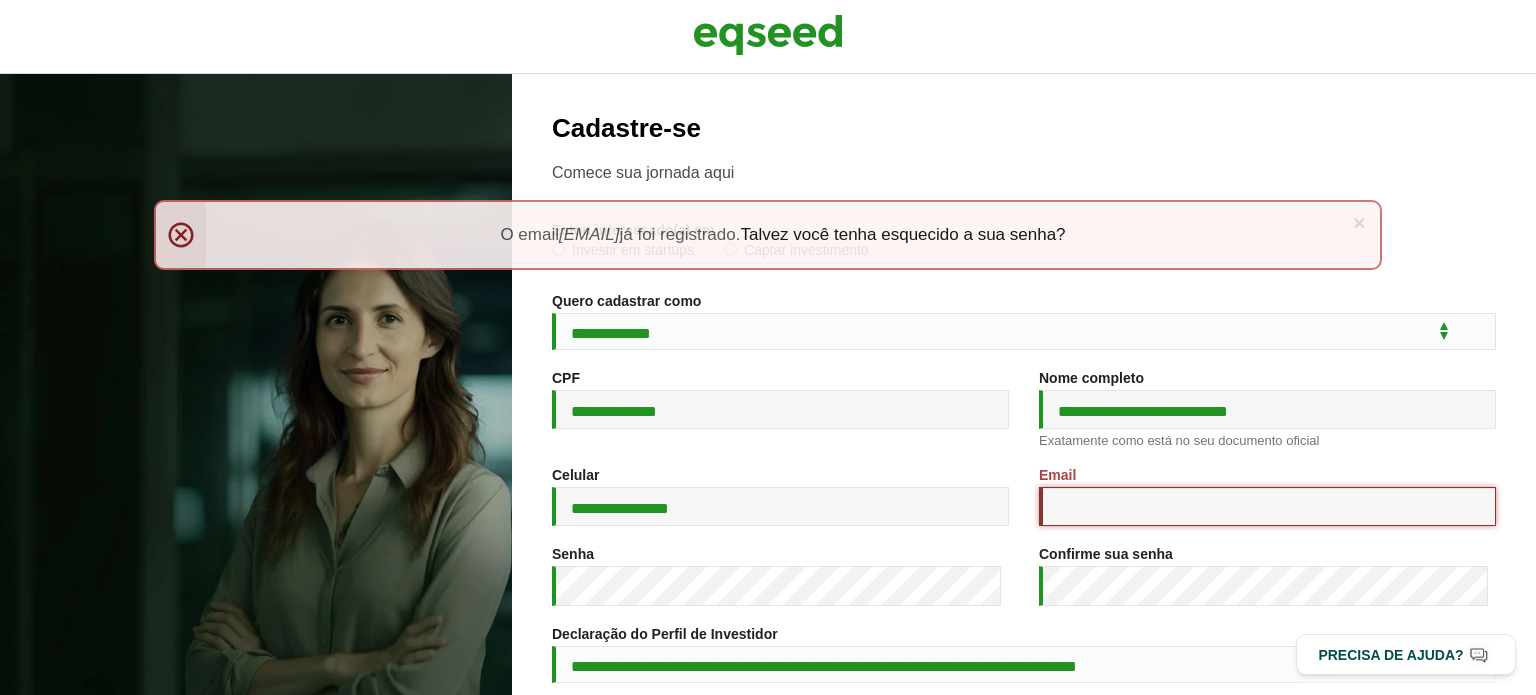 paste on "**********" 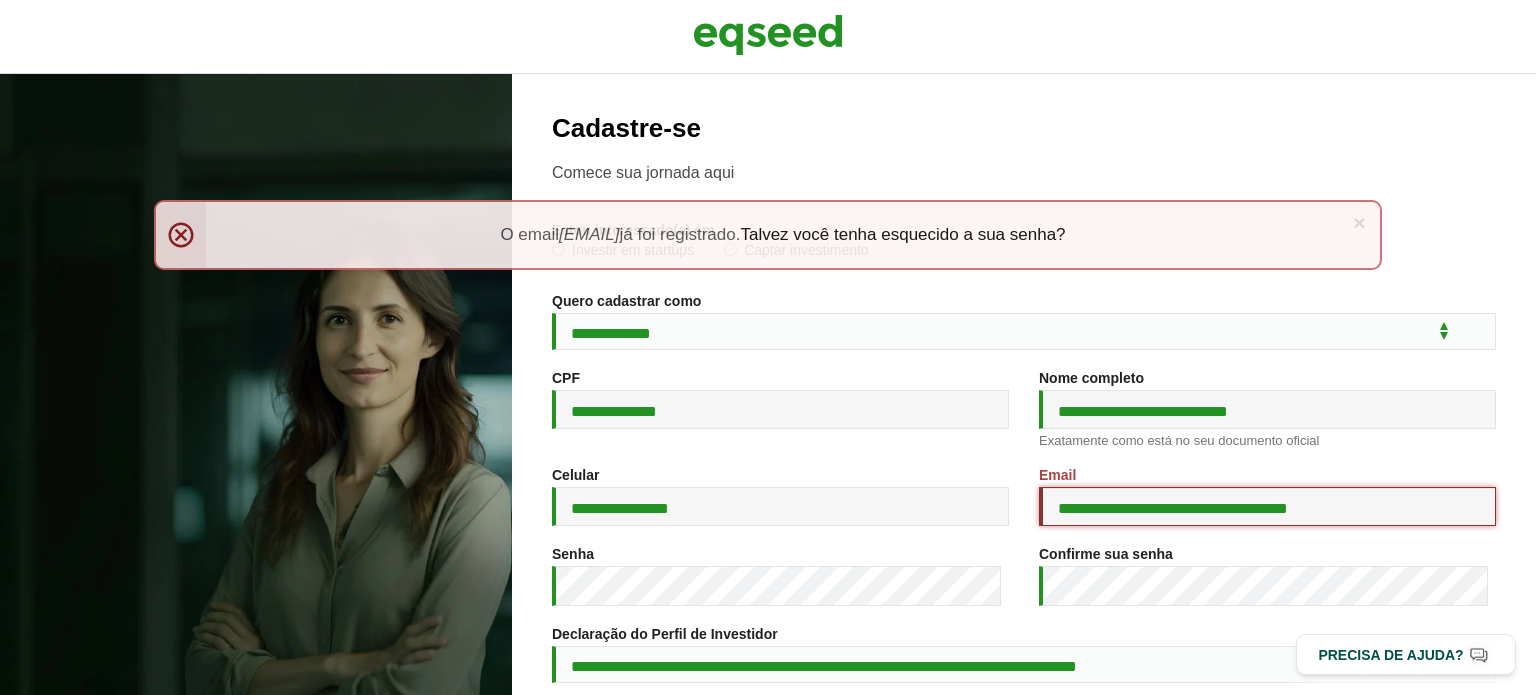 scroll, scrollTop: 200, scrollLeft: 0, axis: vertical 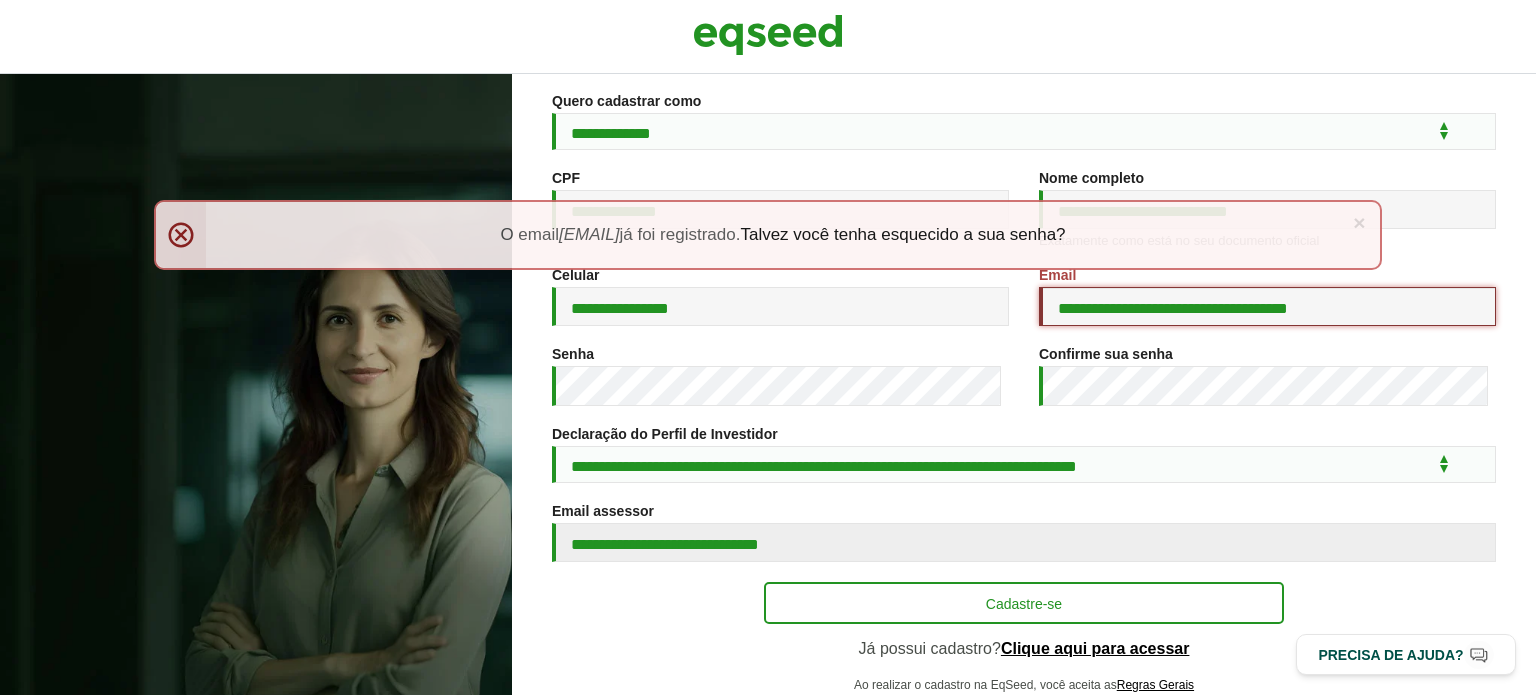 type on "**********" 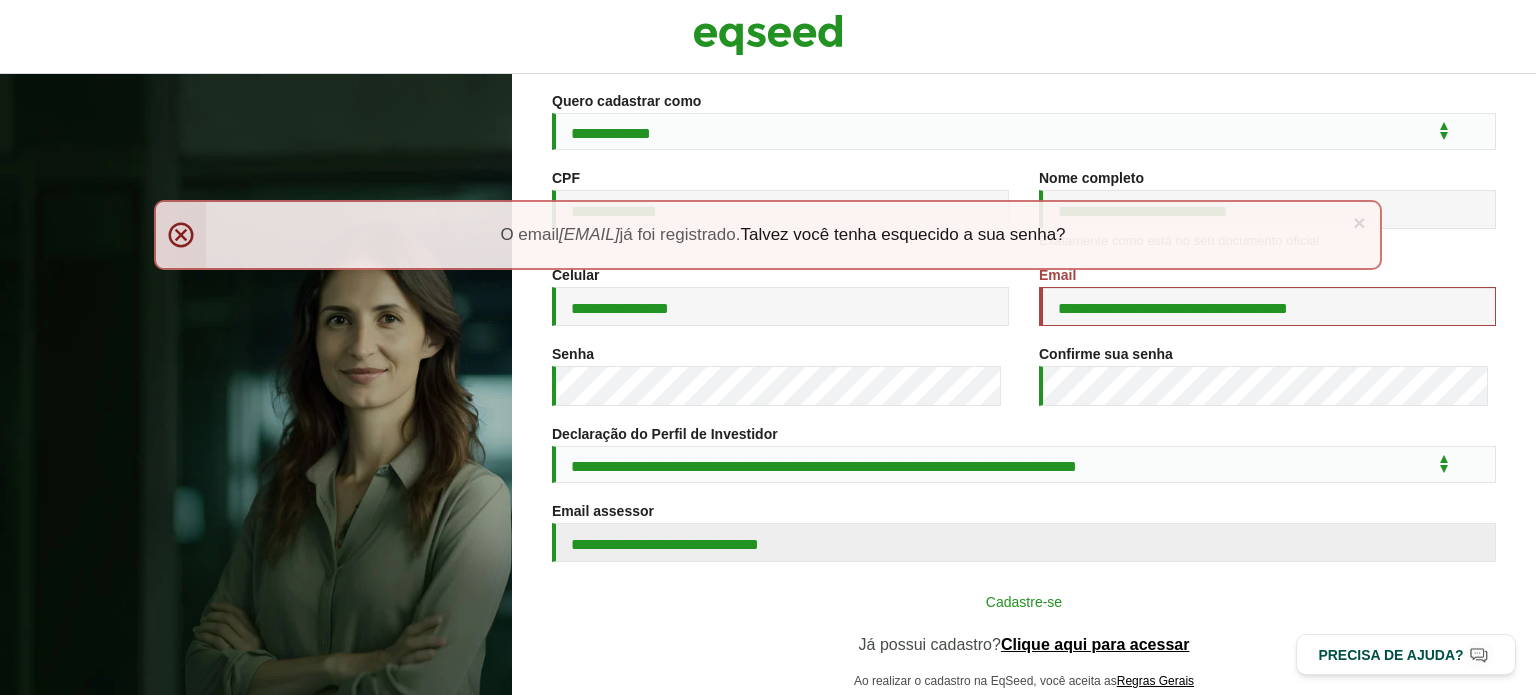 click on "Cadastre-se" at bounding box center [1024, 601] 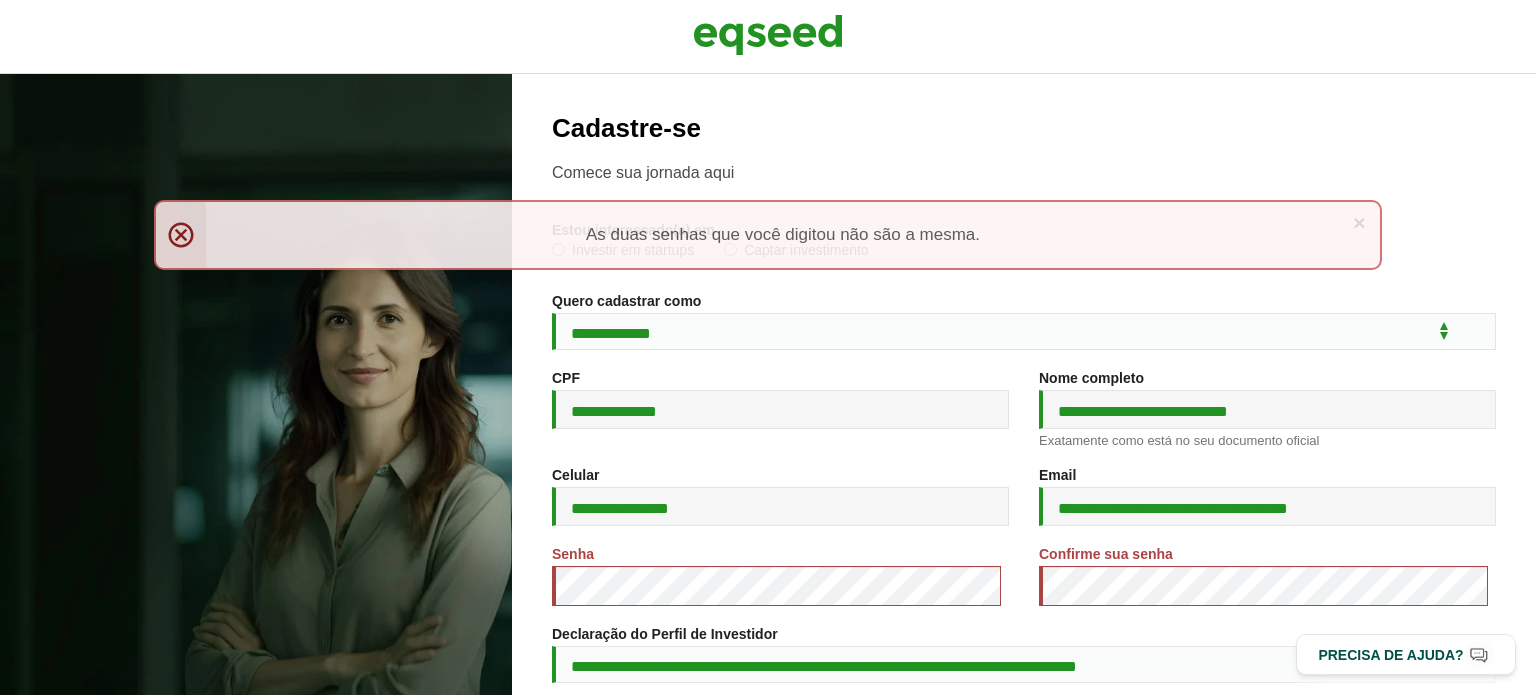 scroll, scrollTop: 0, scrollLeft: 0, axis: both 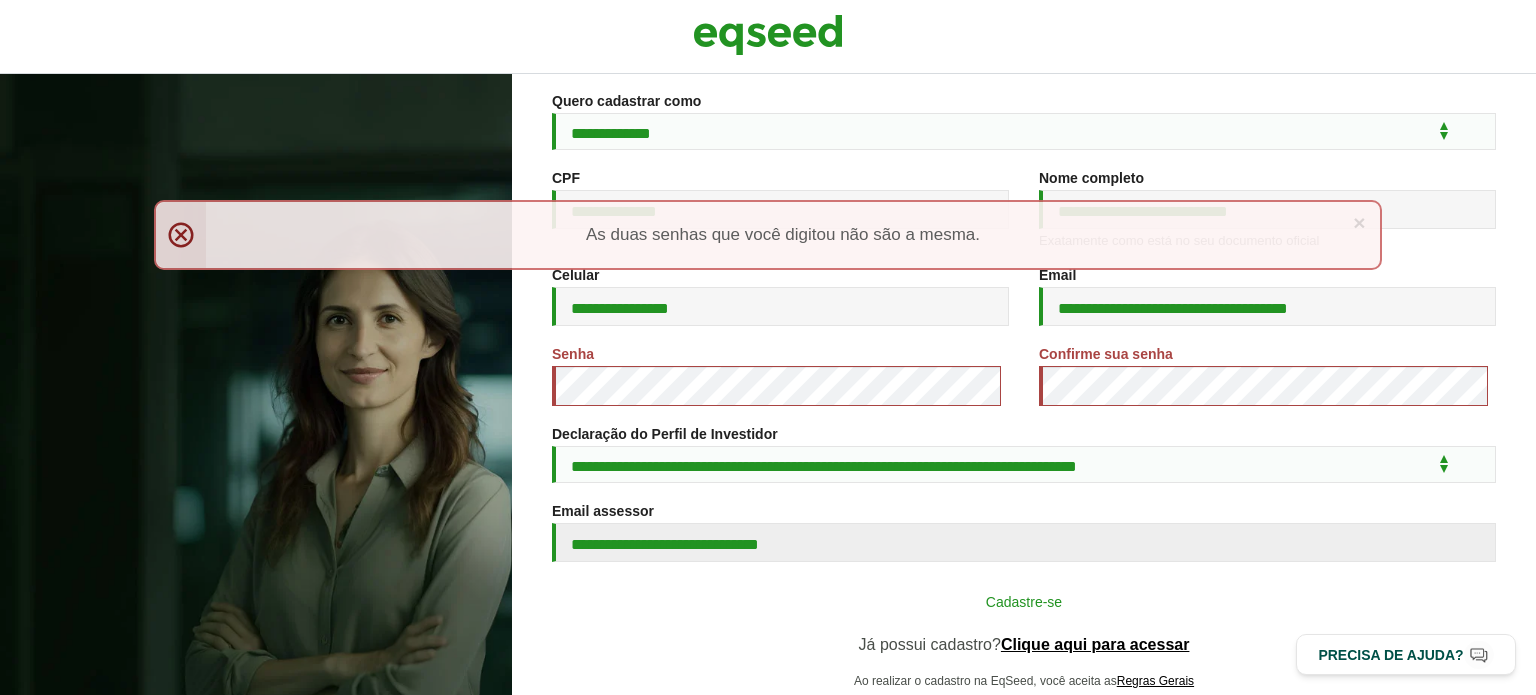 click on "Cadastre-se" at bounding box center [1024, 601] 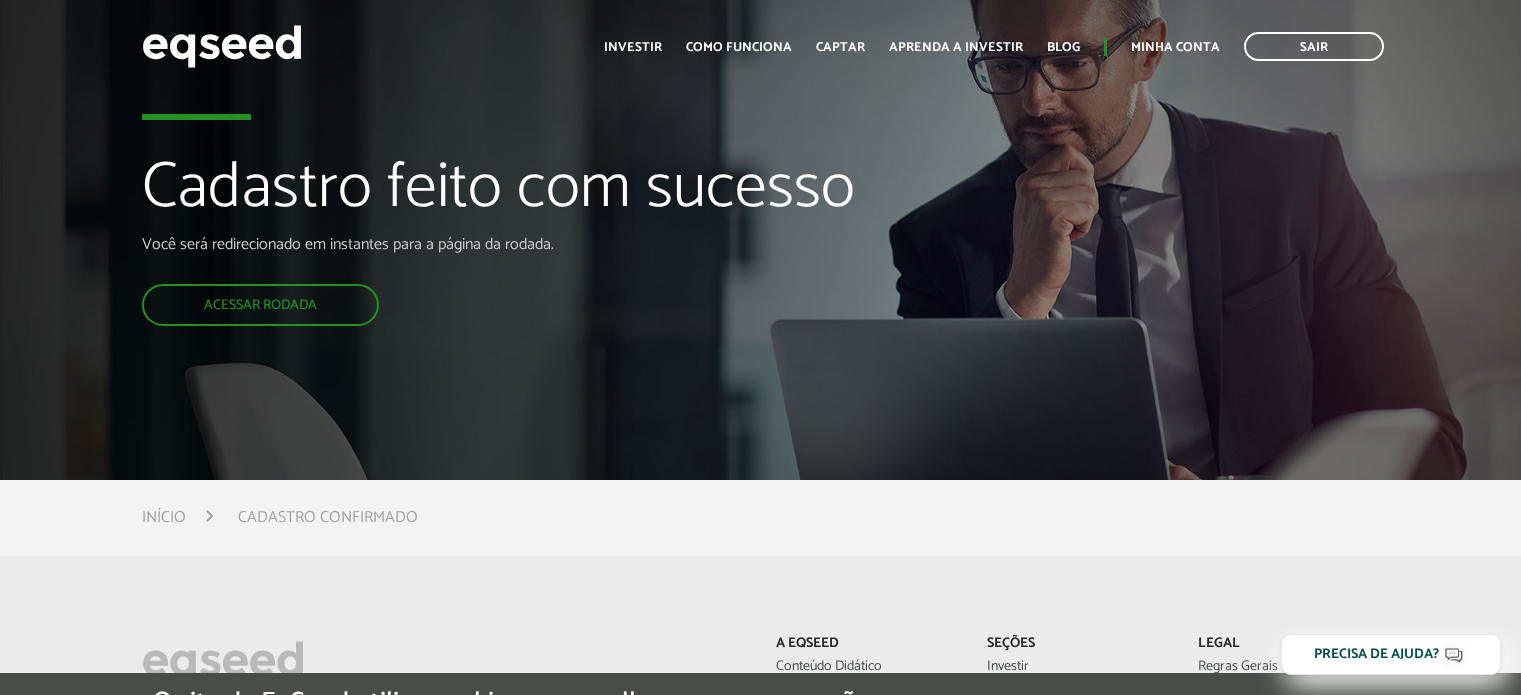 scroll, scrollTop: 0, scrollLeft: 0, axis: both 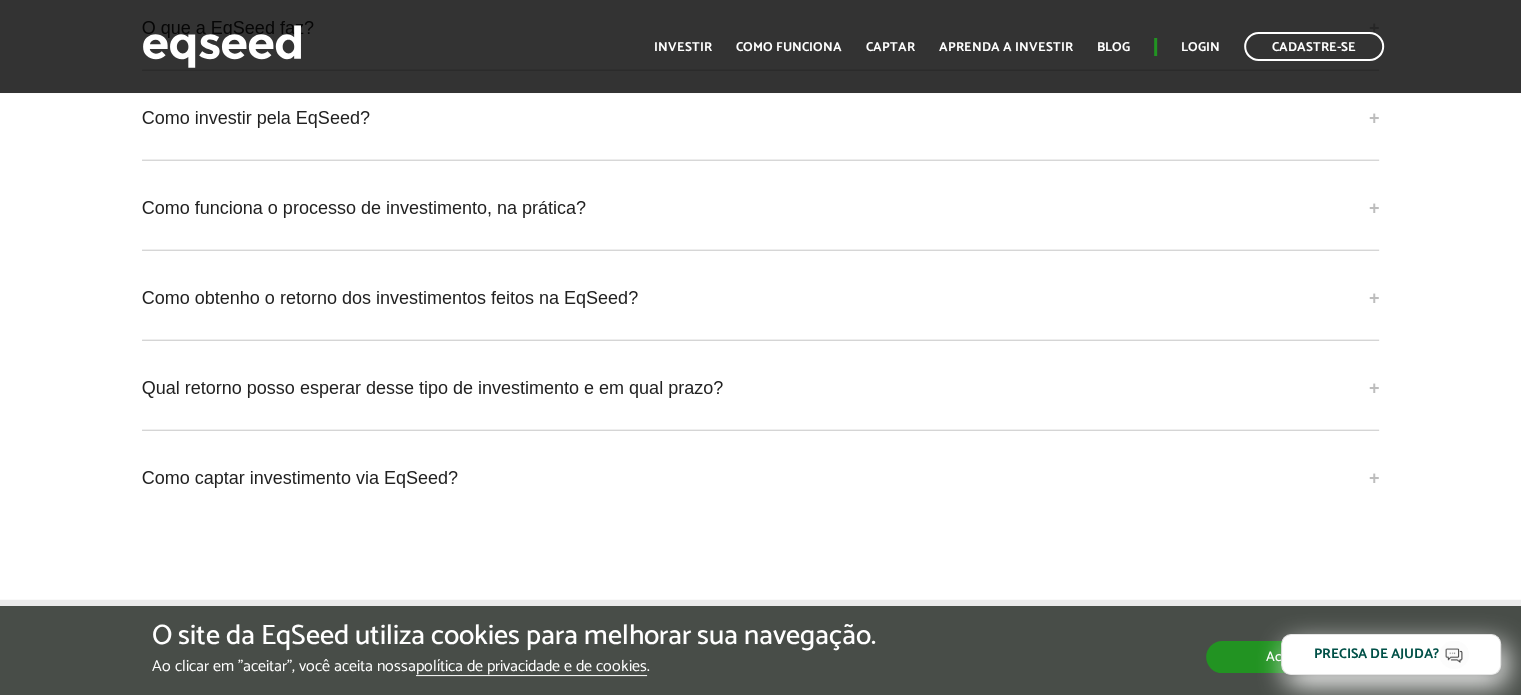 click on "Aceitar" at bounding box center (1287, 657) 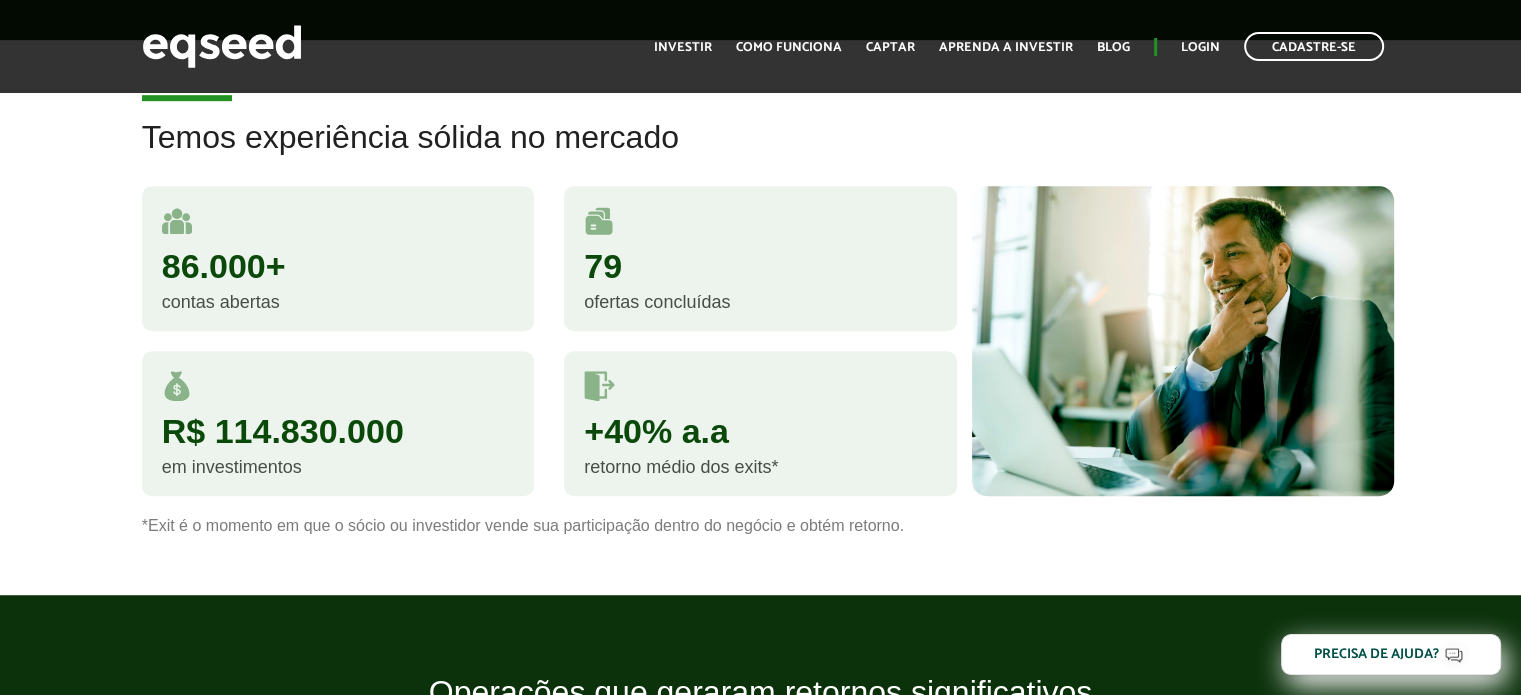 scroll, scrollTop: 1700, scrollLeft: 0, axis: vertical 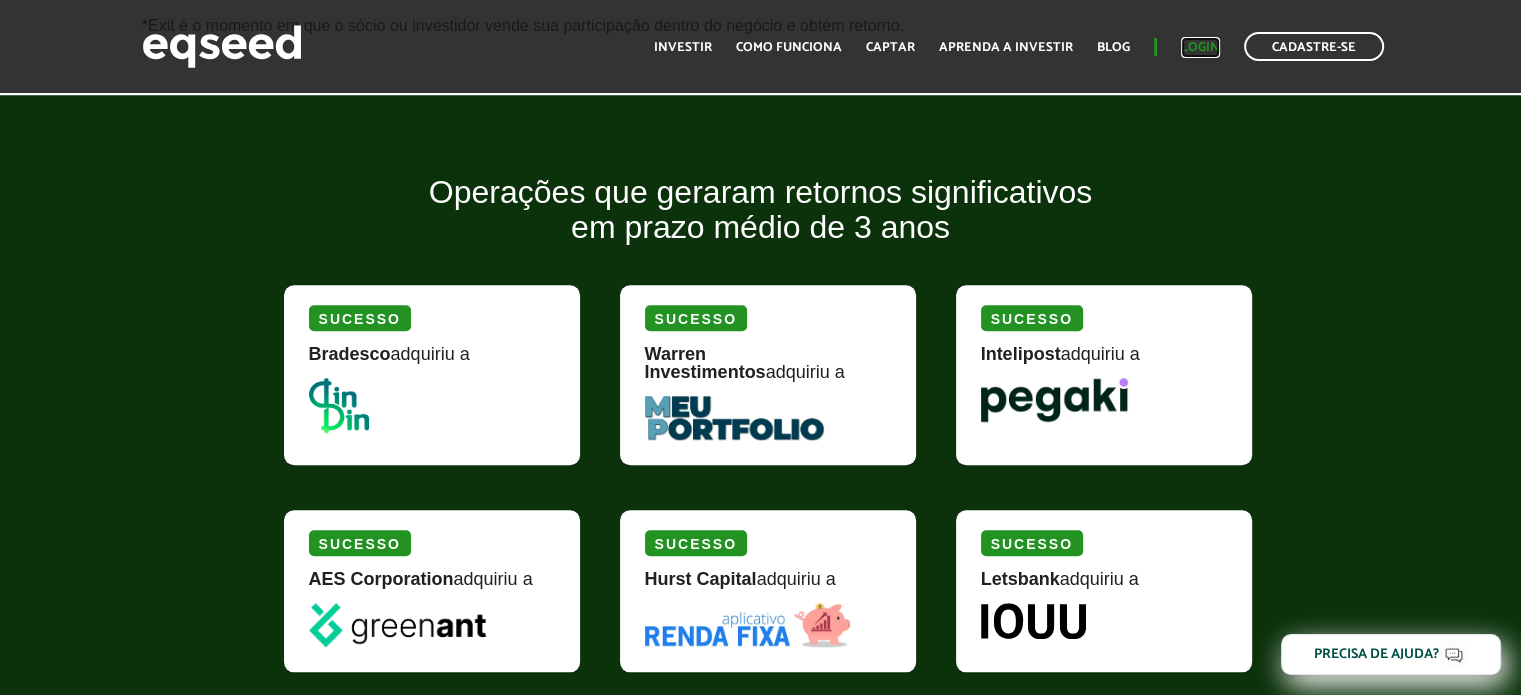 click on "Login" at bounding box center [1200, 47] 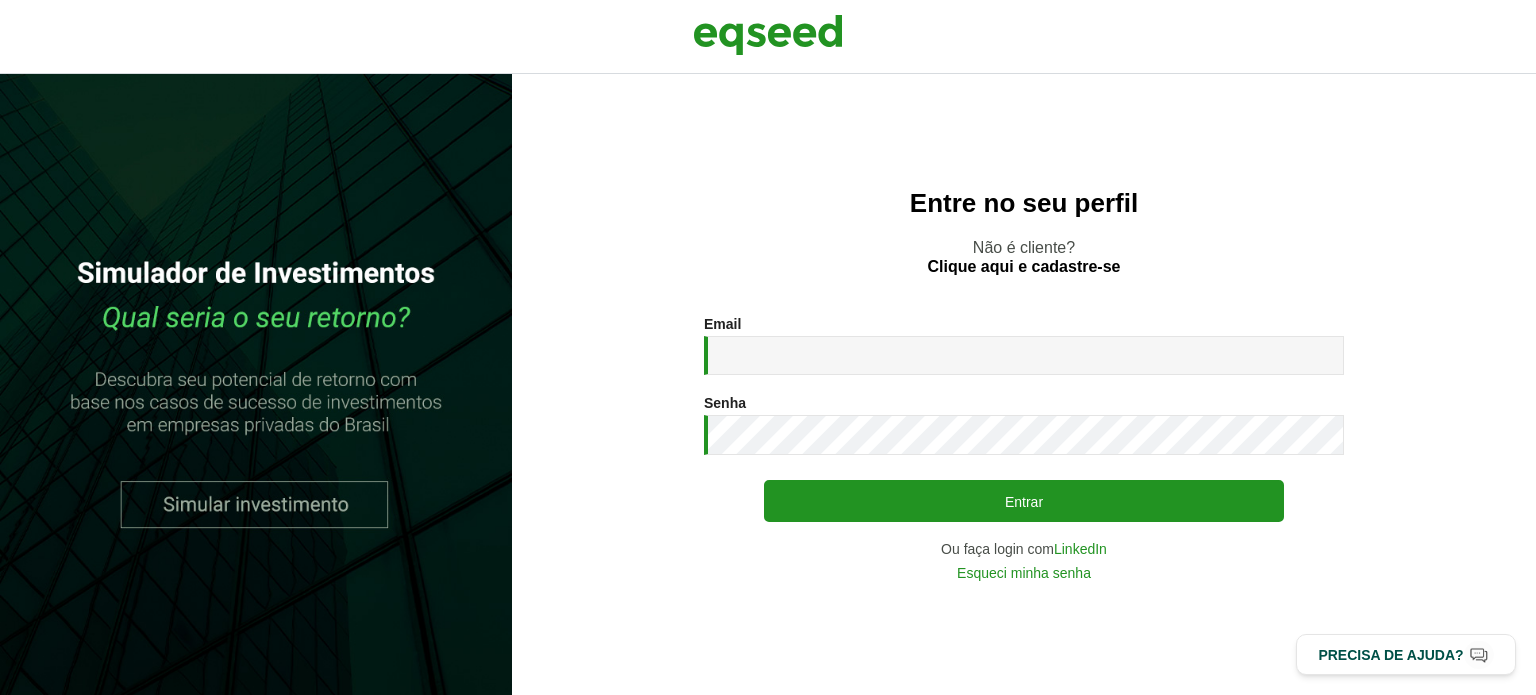 scroll, scrollTop: 0, scrollLeft: 0, axis: both 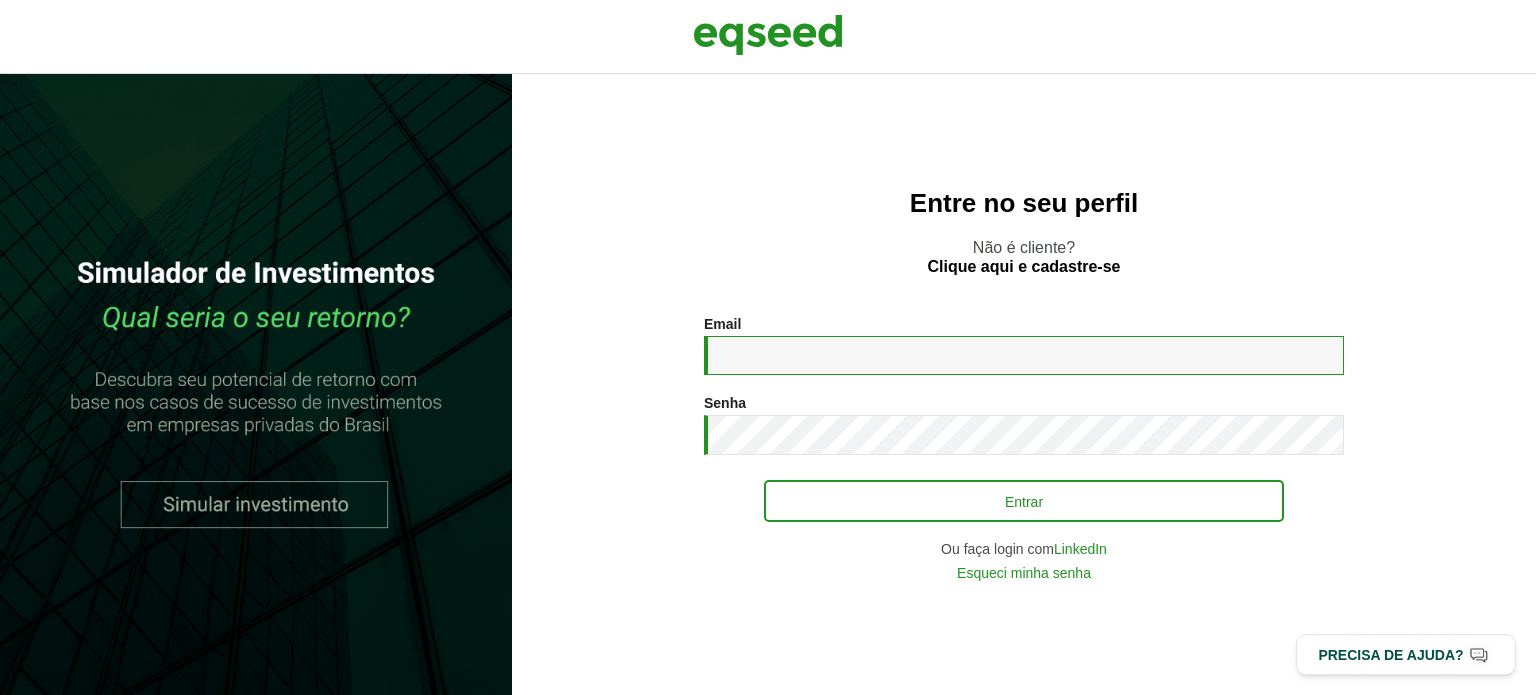 type on "**********" 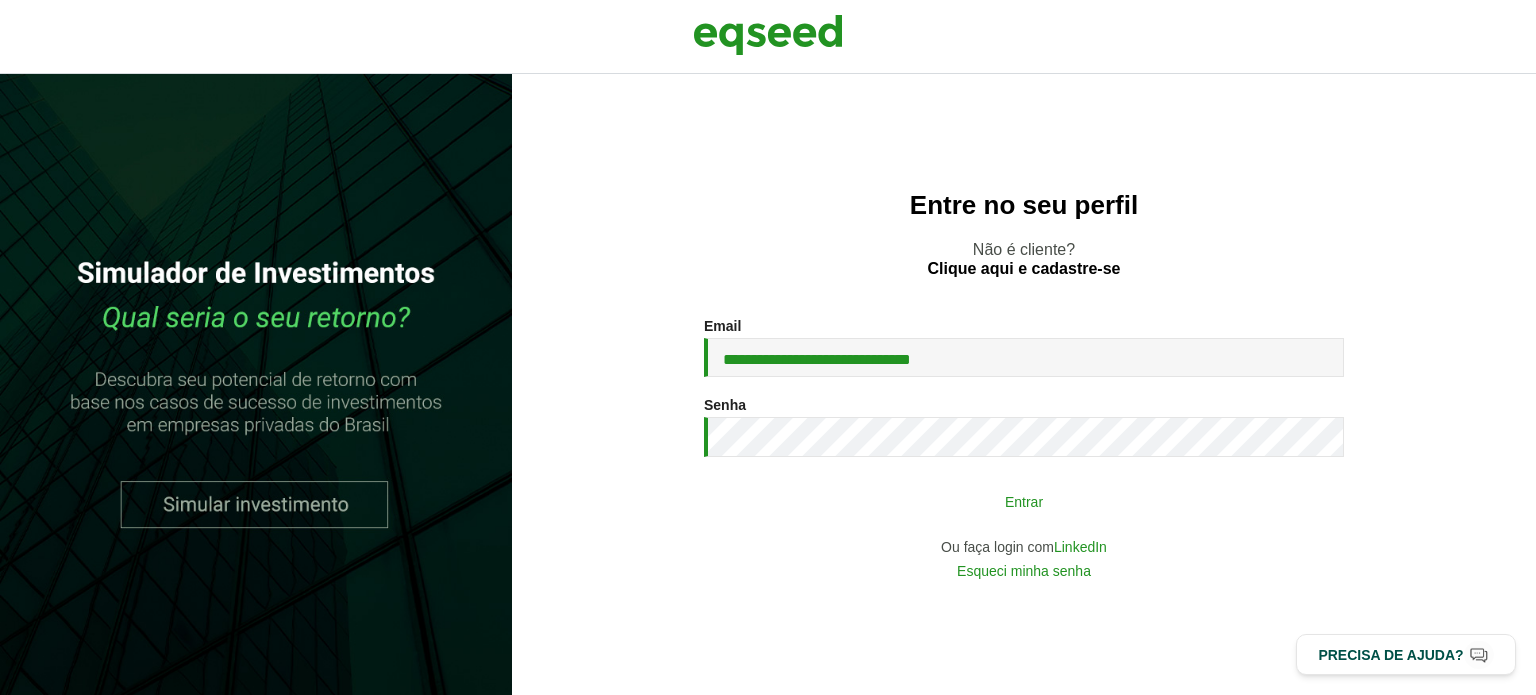 click on "Entrar" at bounding box center (1024, 501) 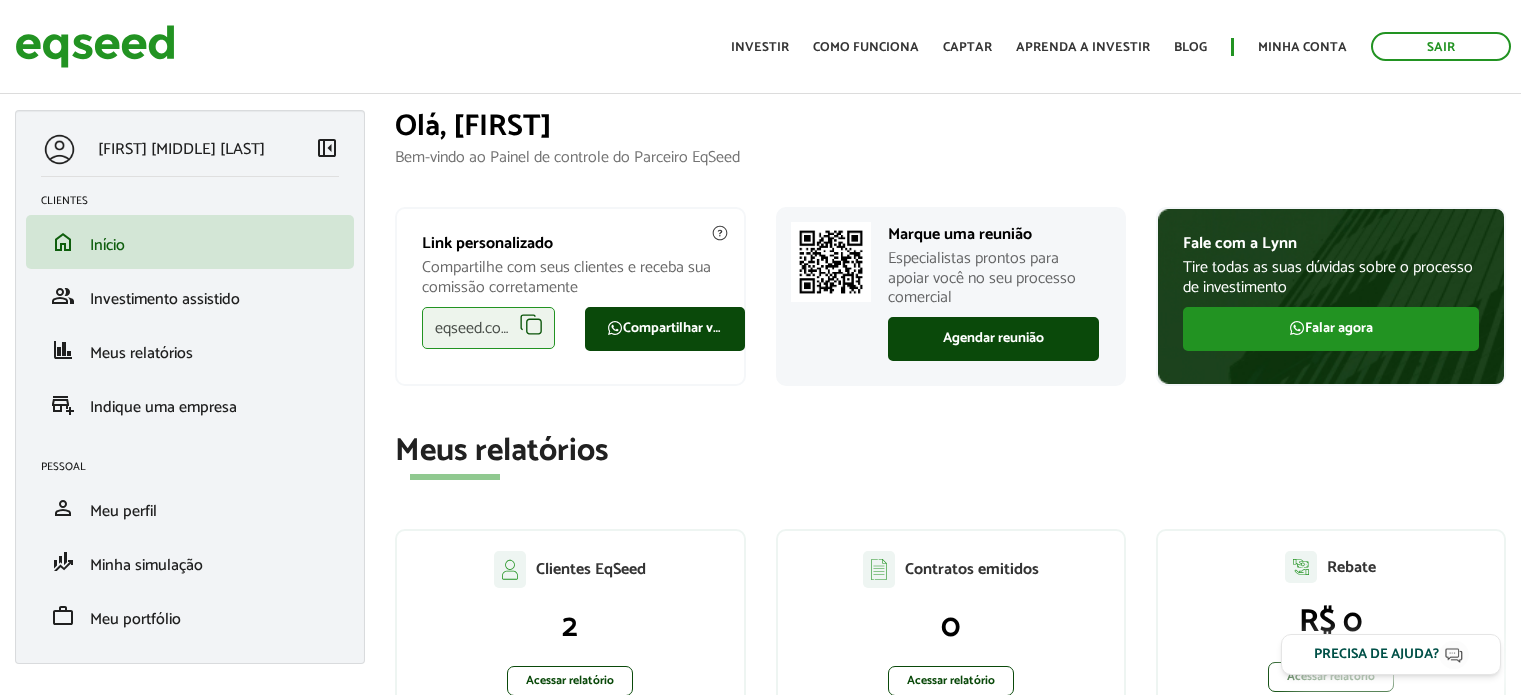 scroll, scrollTop: 0, scrollLeft: 0, axis: both 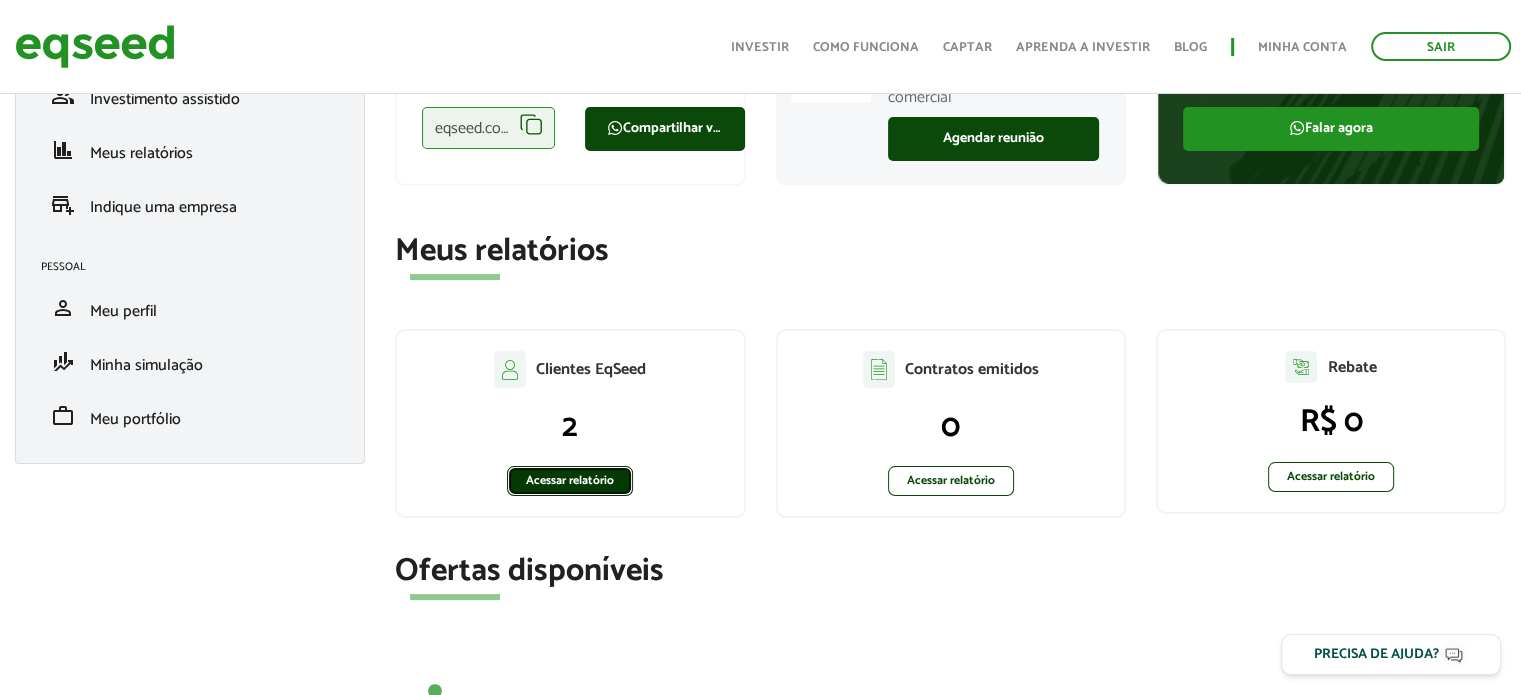 click on "Acessar relatório" at bounding box center [570, 481] 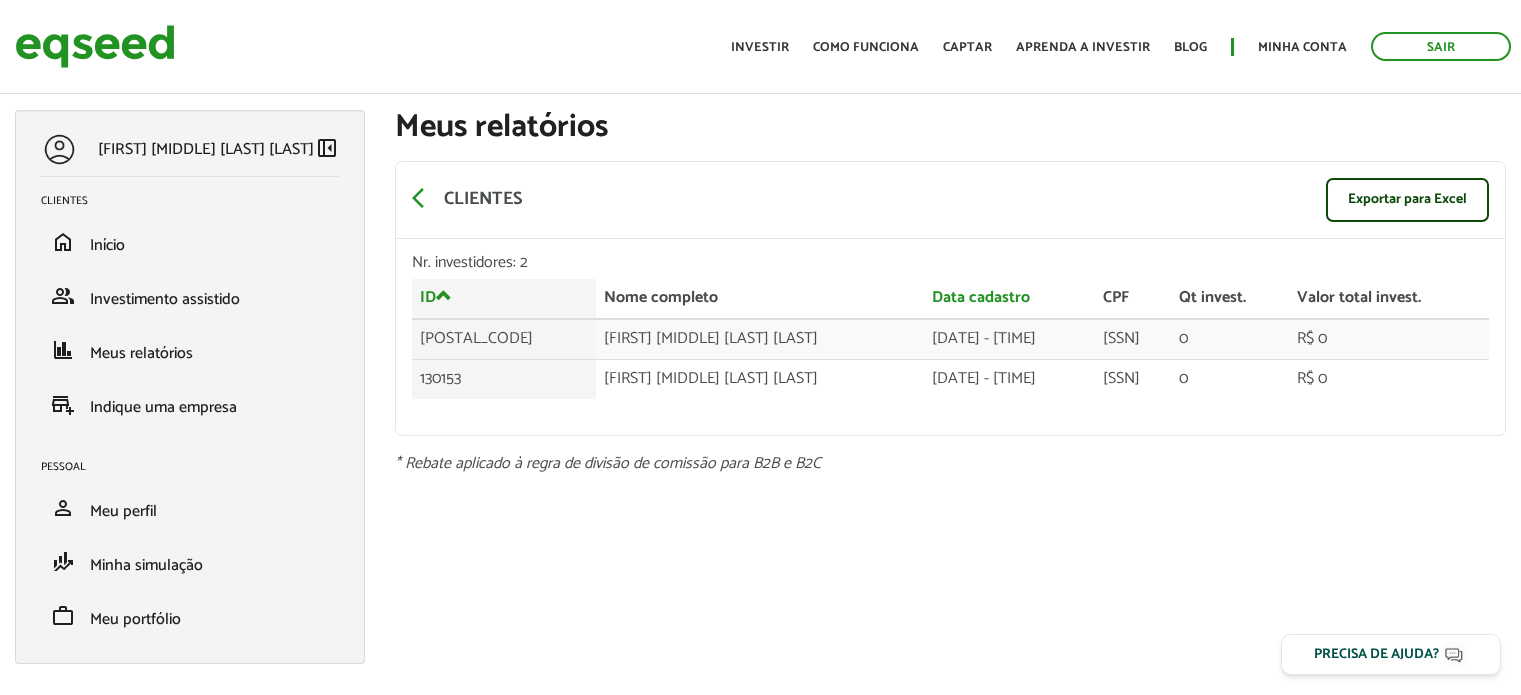 scroll, scrollTop: 0, scrollLeft: 0, axis: both 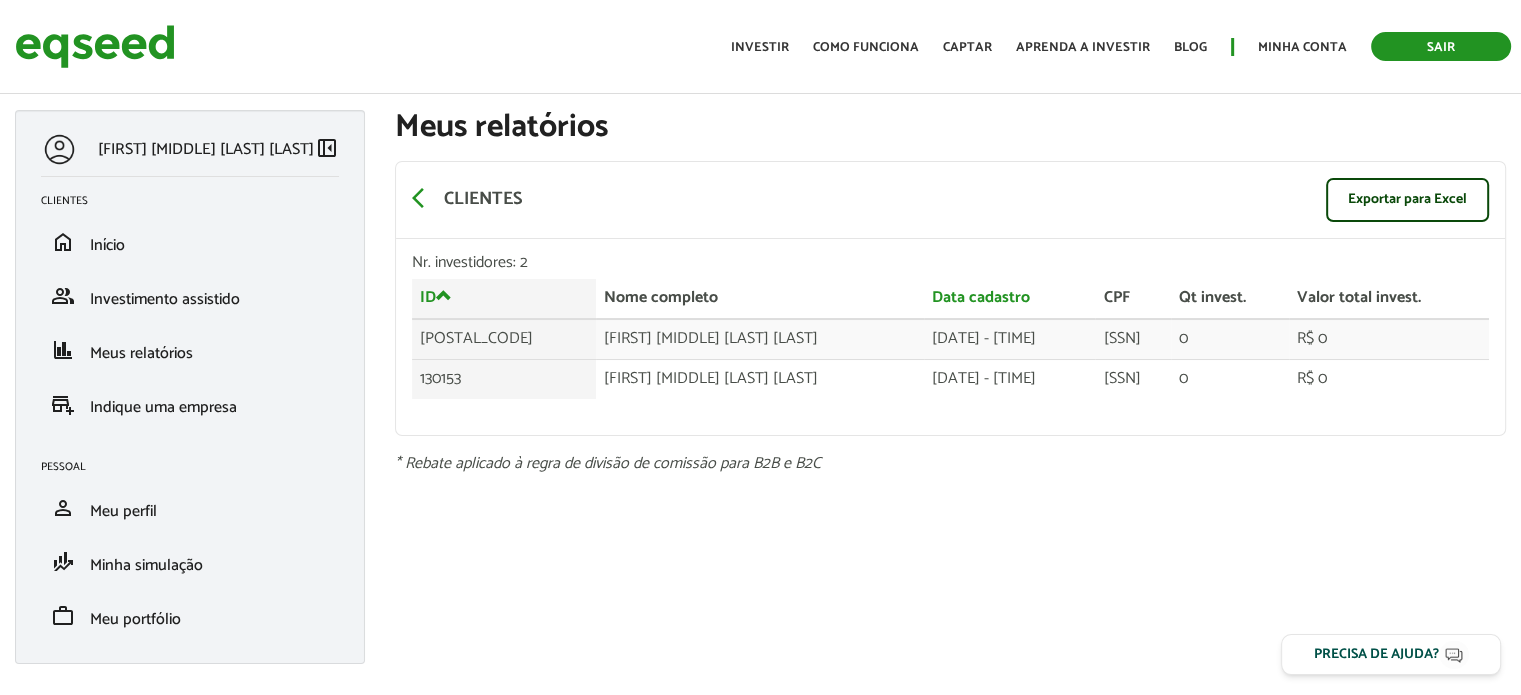 click on "Sair" at bounding box center (1441, 46) 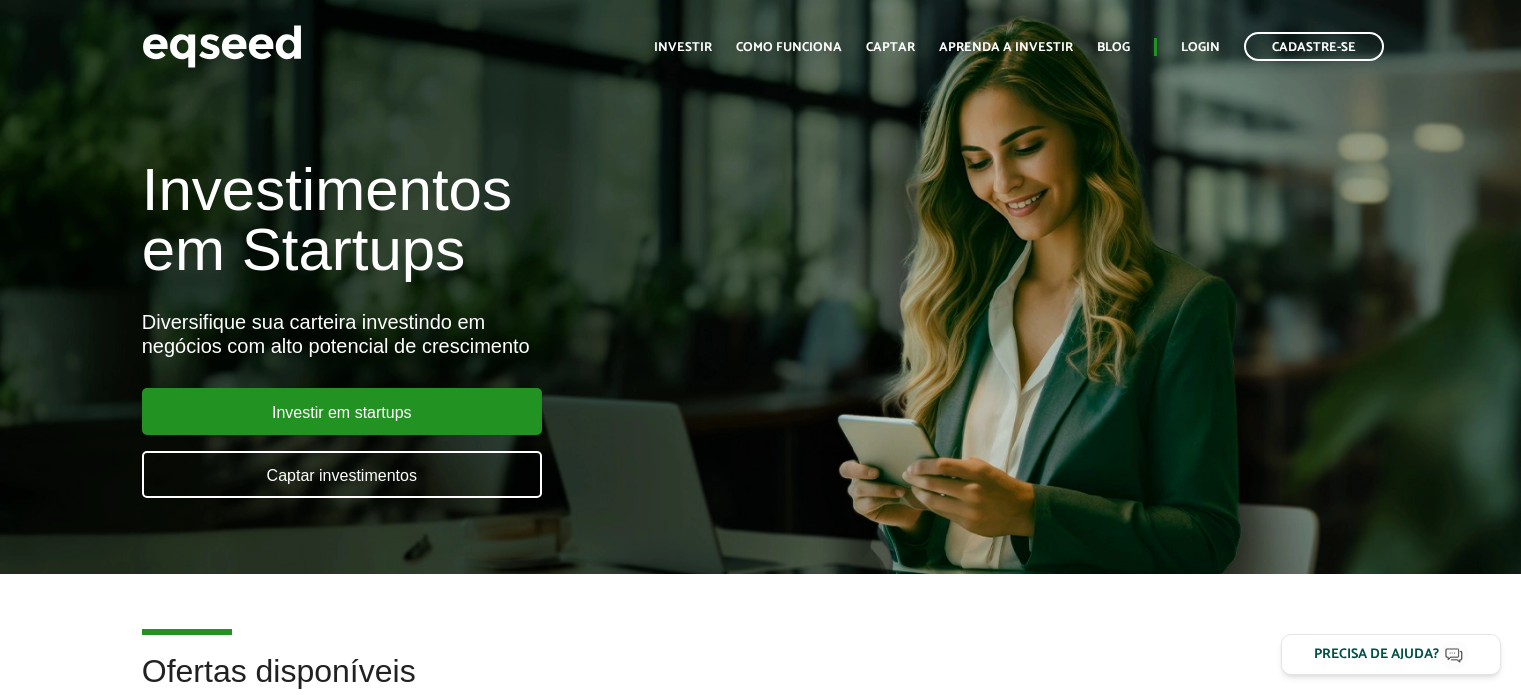 scroll, scrollTop: 0, scrollLeft: 0, axis: both 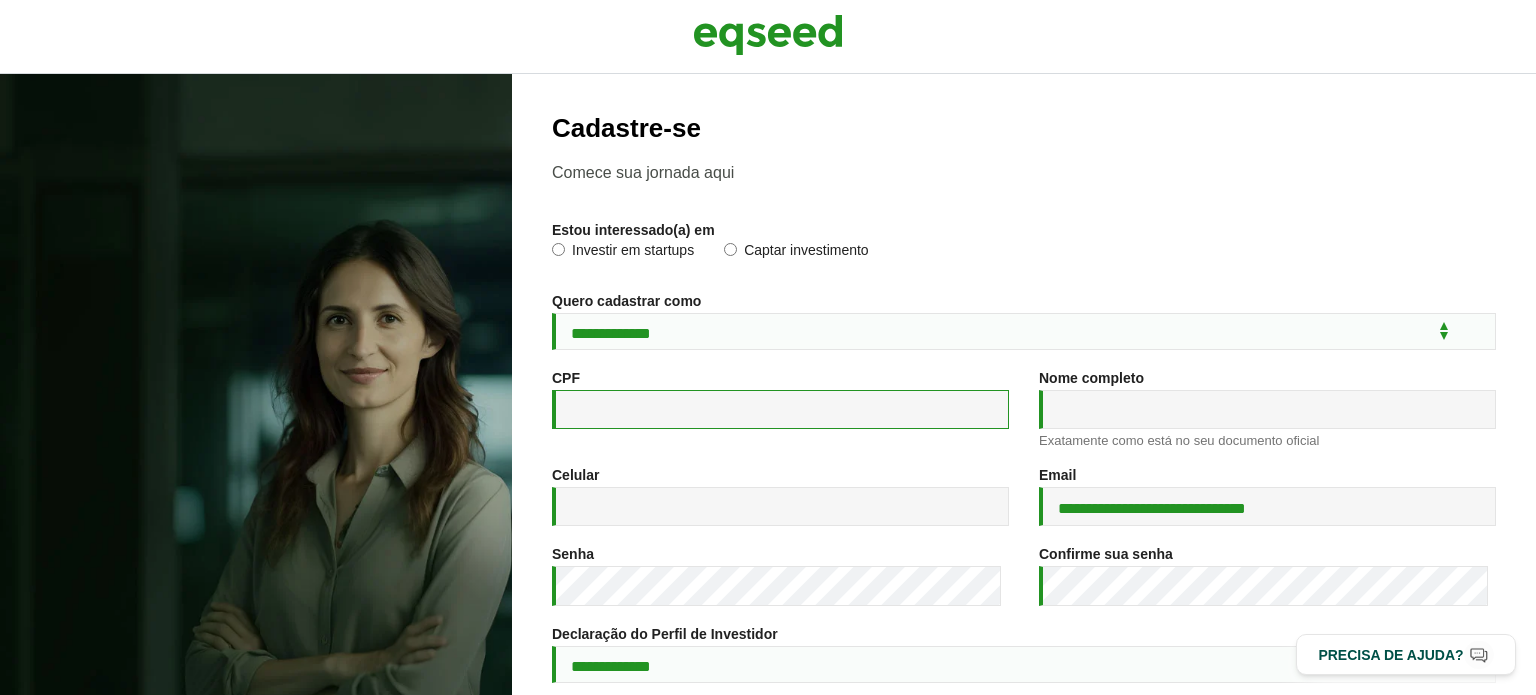 click on "CPF  *" at bounding box center (780, 409) 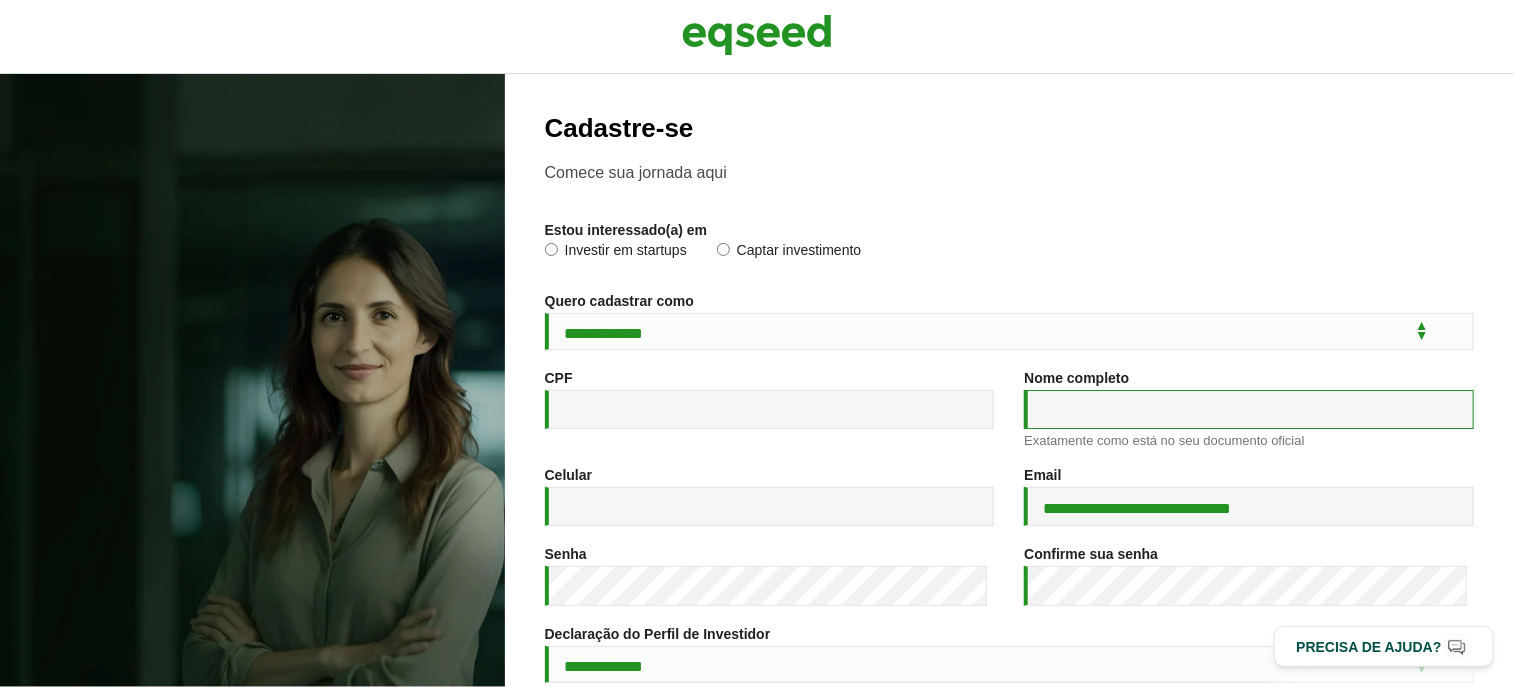 click on "Nome completo  *" at bounding box center (1249, 409) 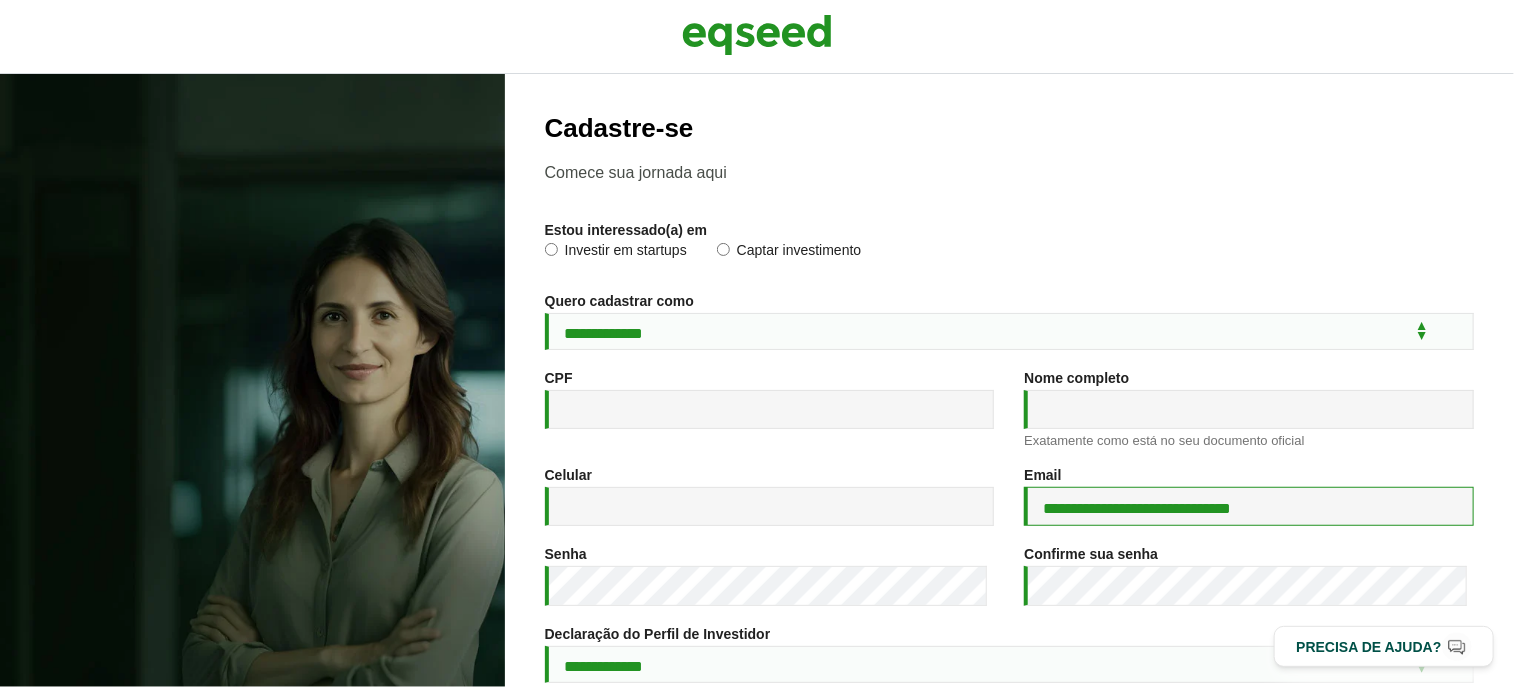 click on "**********" at bounding box center [1249, 506] 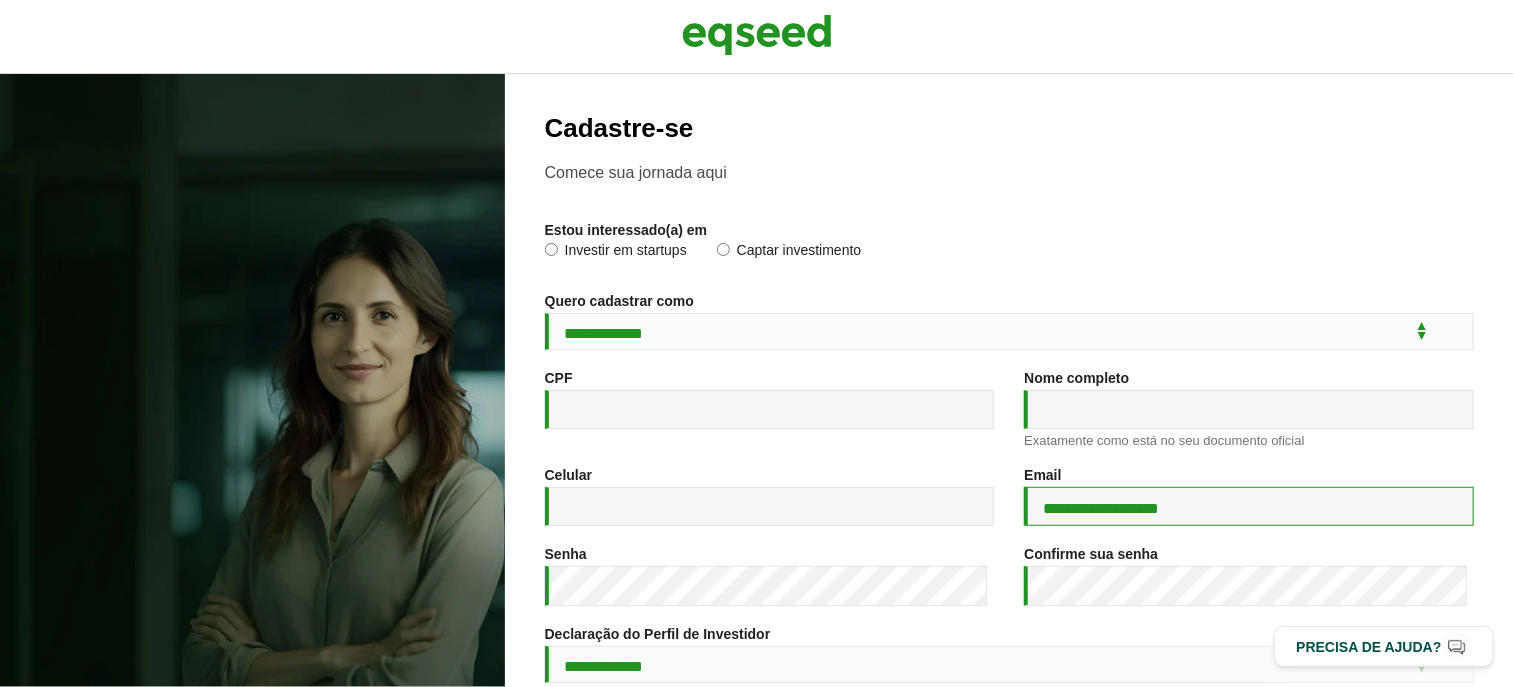 type on "**********" 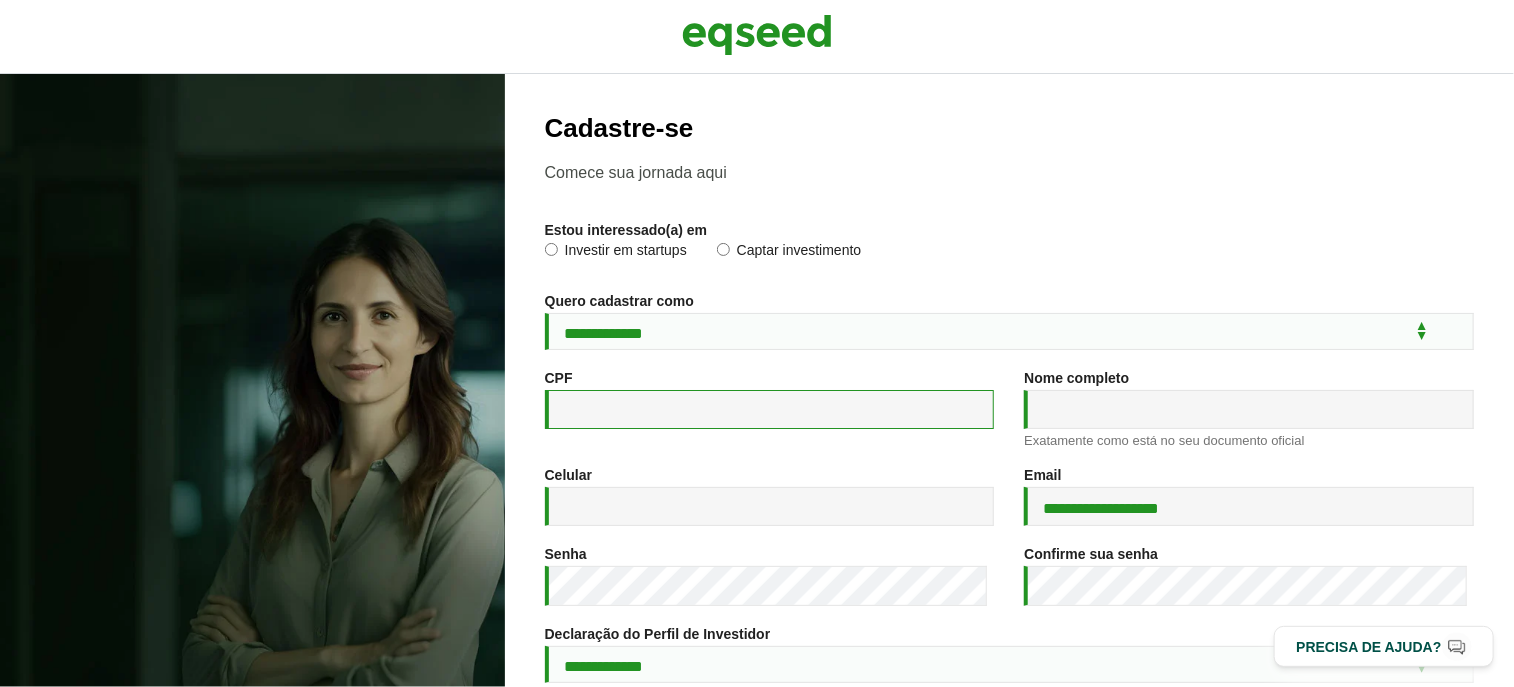 click on "CPF  *" at bounding box center (770, 409) 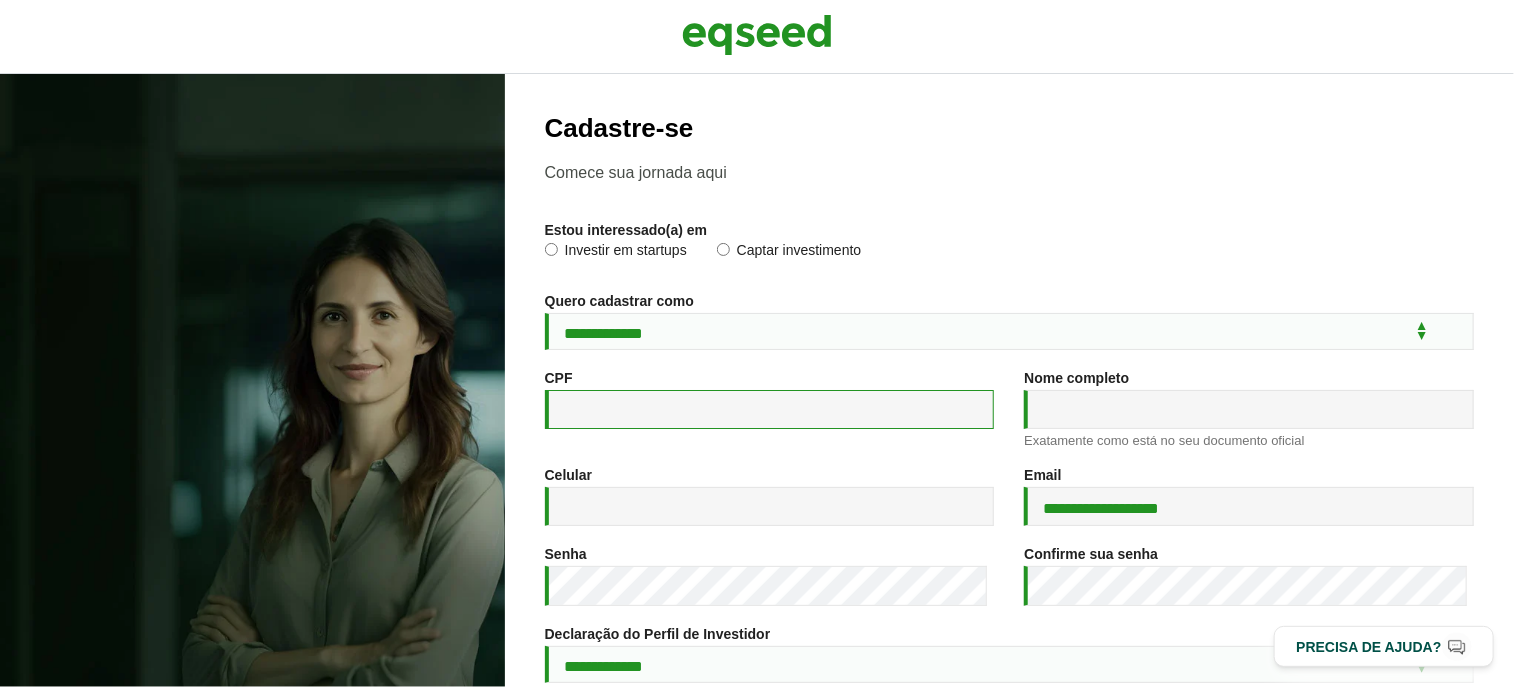 paste on "**********" 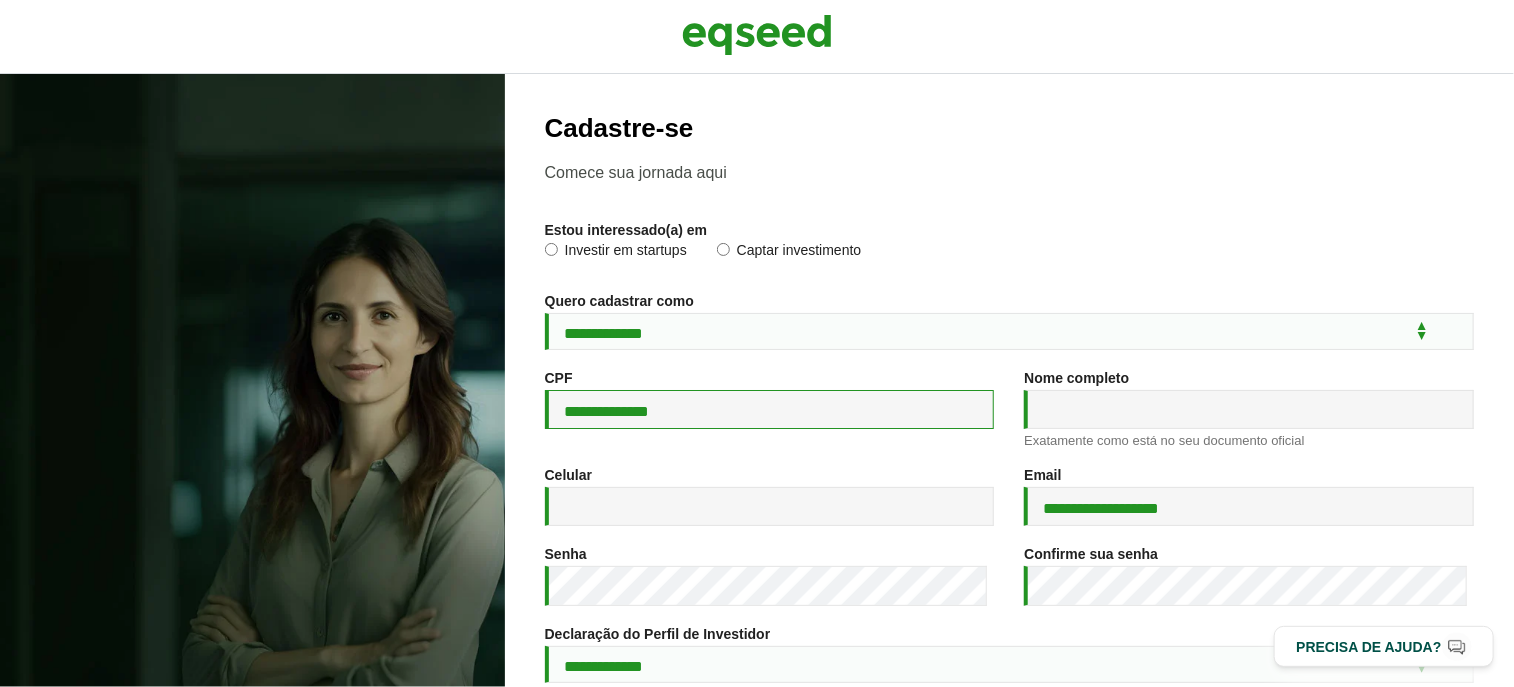 type on "**********" 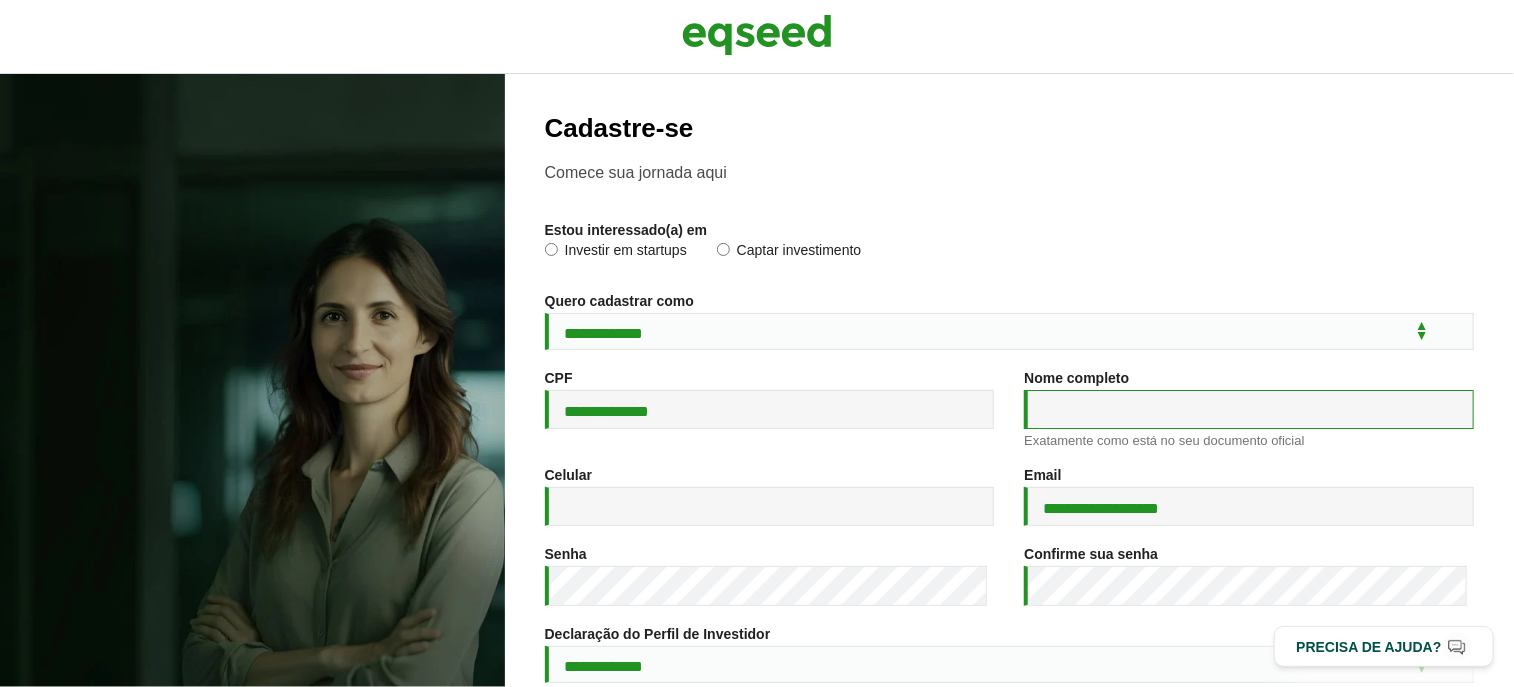 paste on "**********" 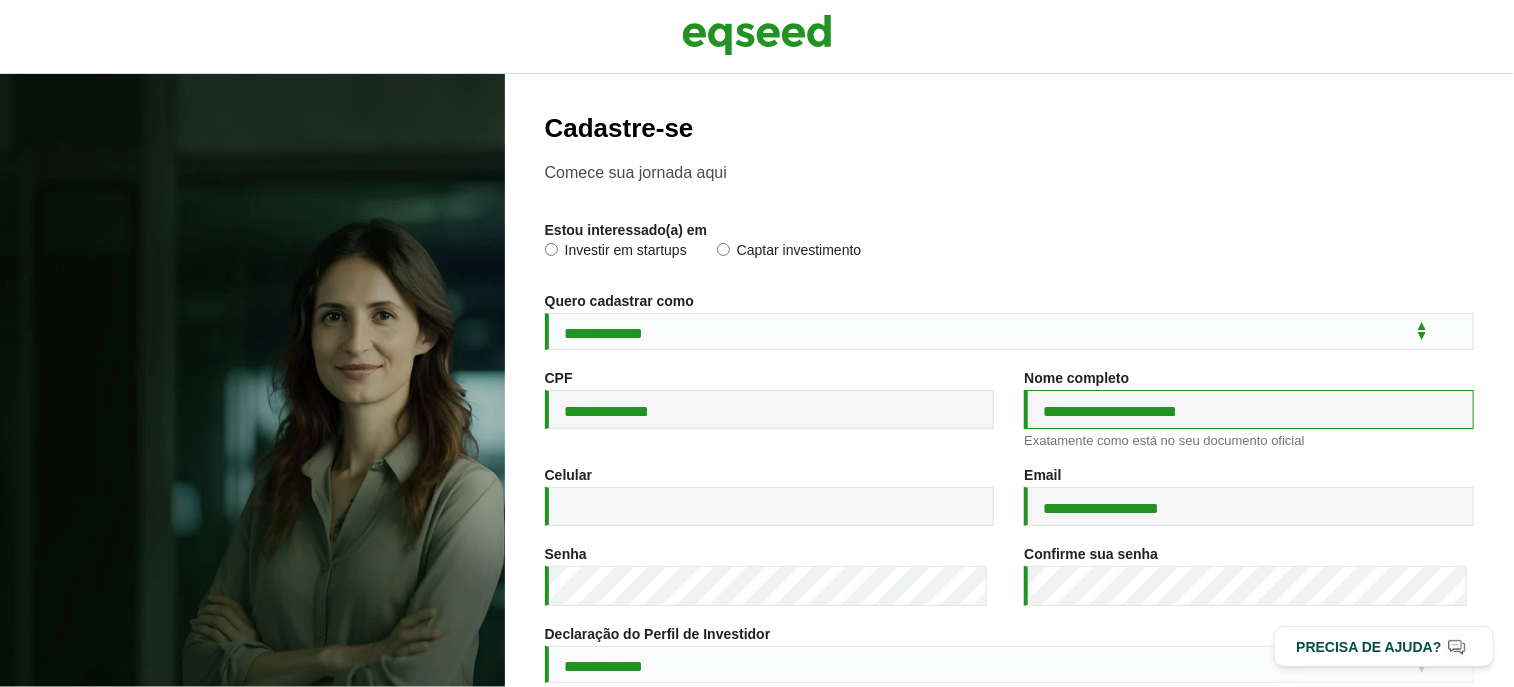 scroll, scrollTop: 200, scrollLeft: 0, axis: vertical 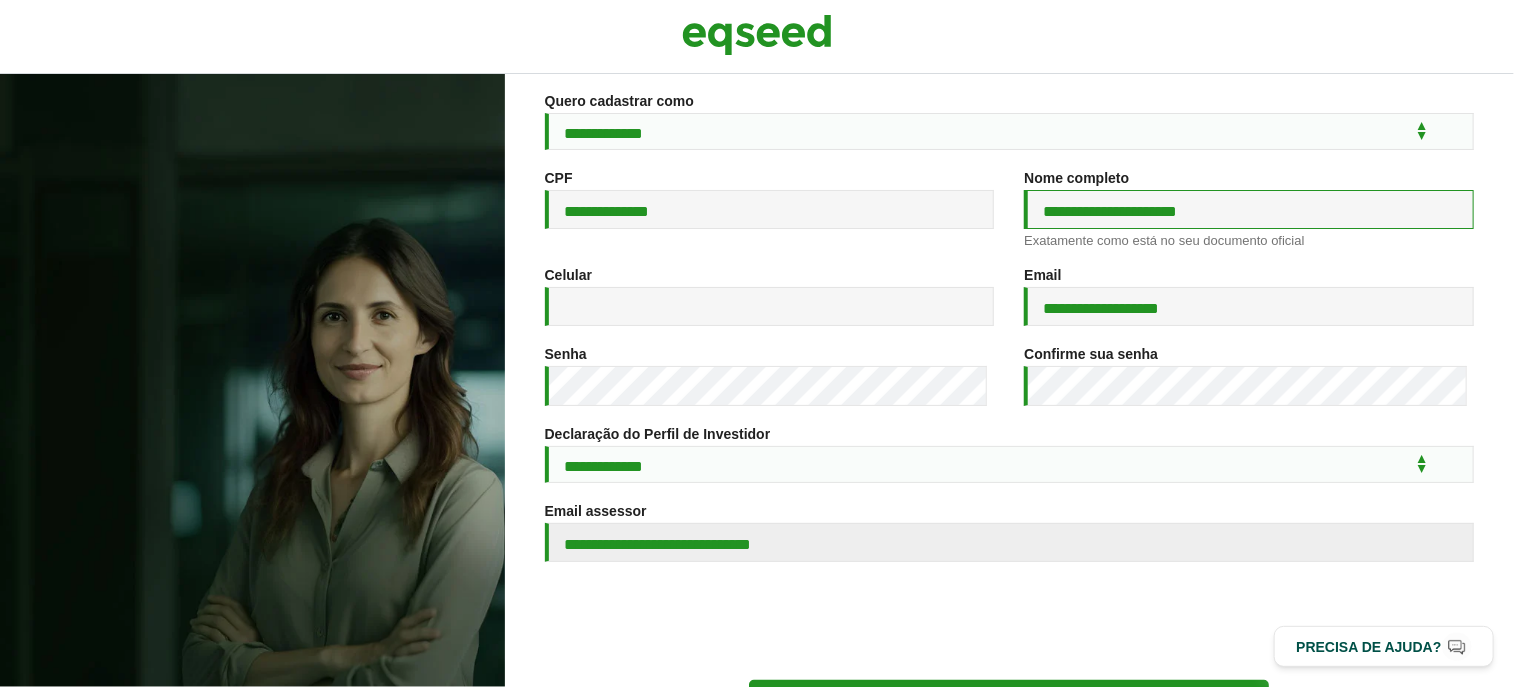 type on "**********" 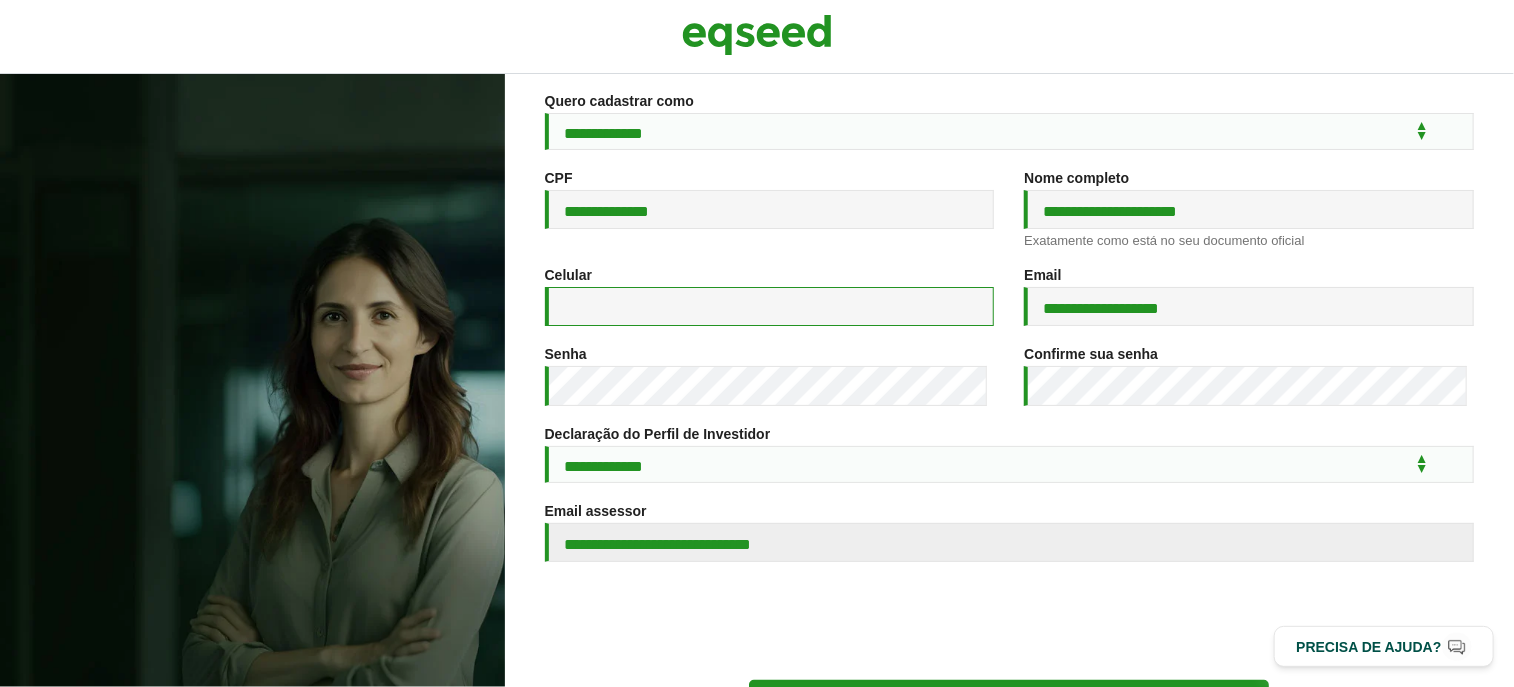 click on "Celular  *" at bounding box center [770, 306] 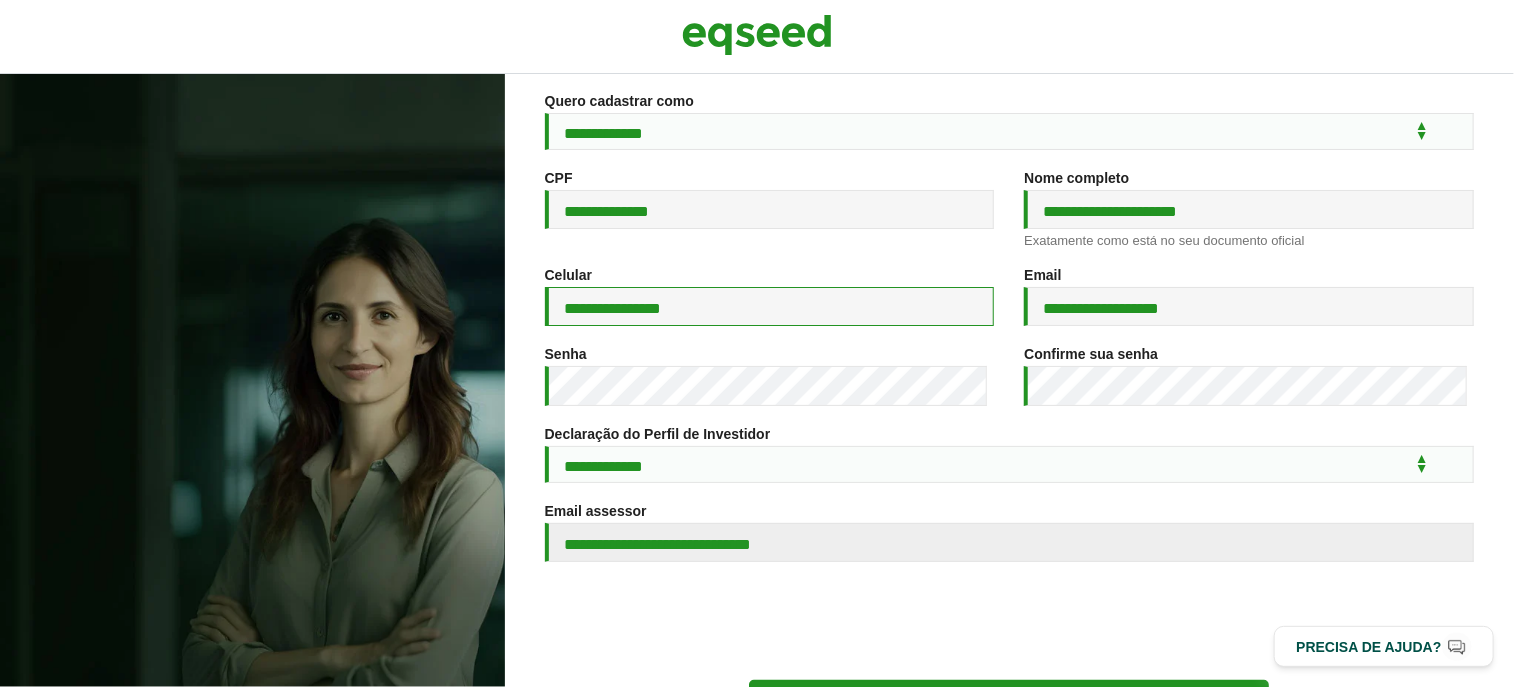 type on "**********" 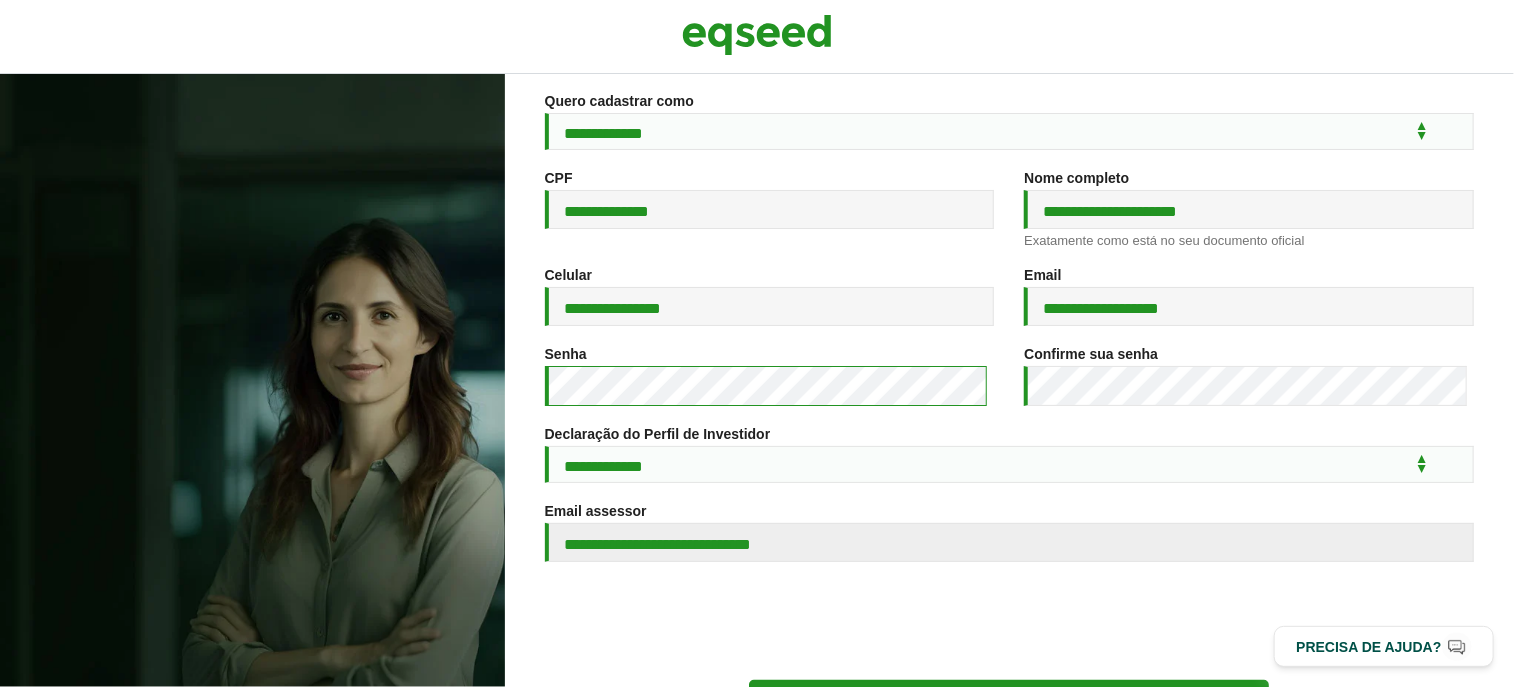click on "**********" at bounding box center [757, 380] 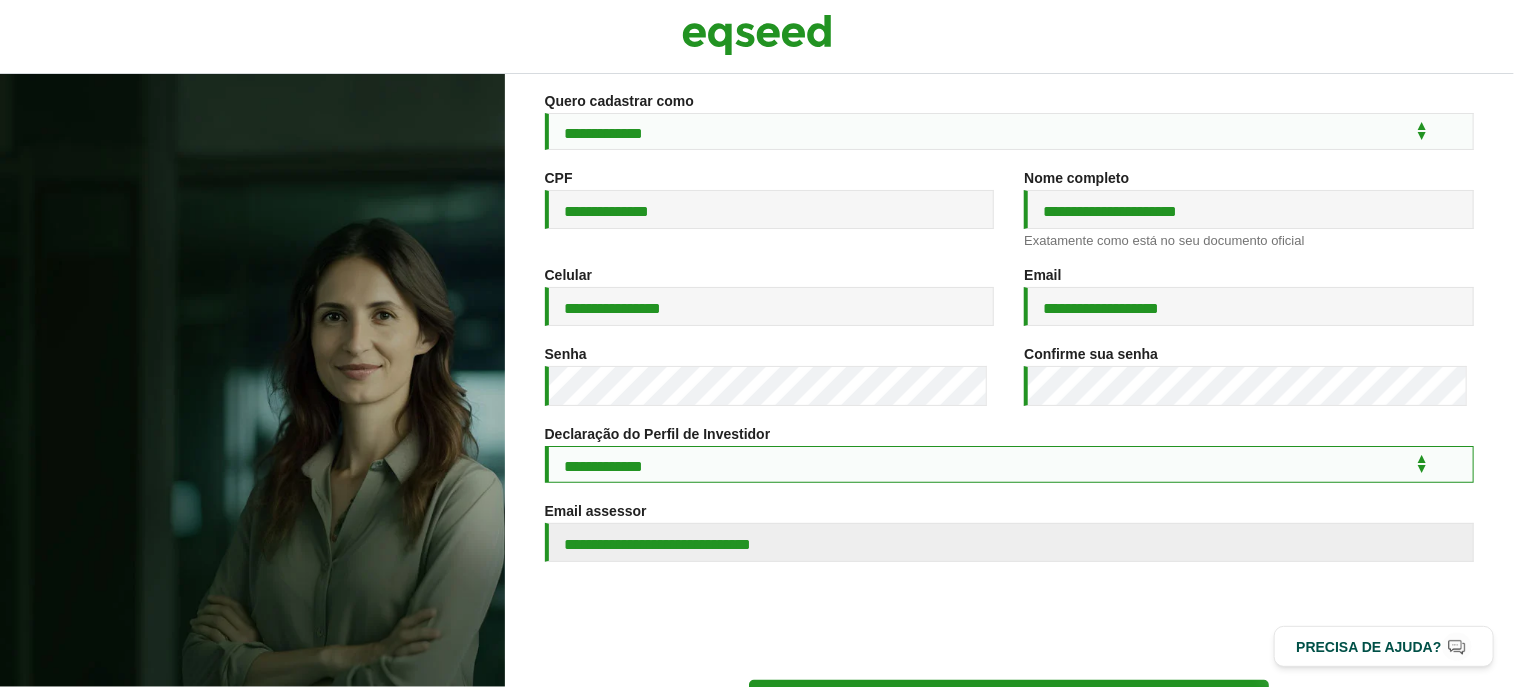 click on "**********" at bounding box center (1009, 464) 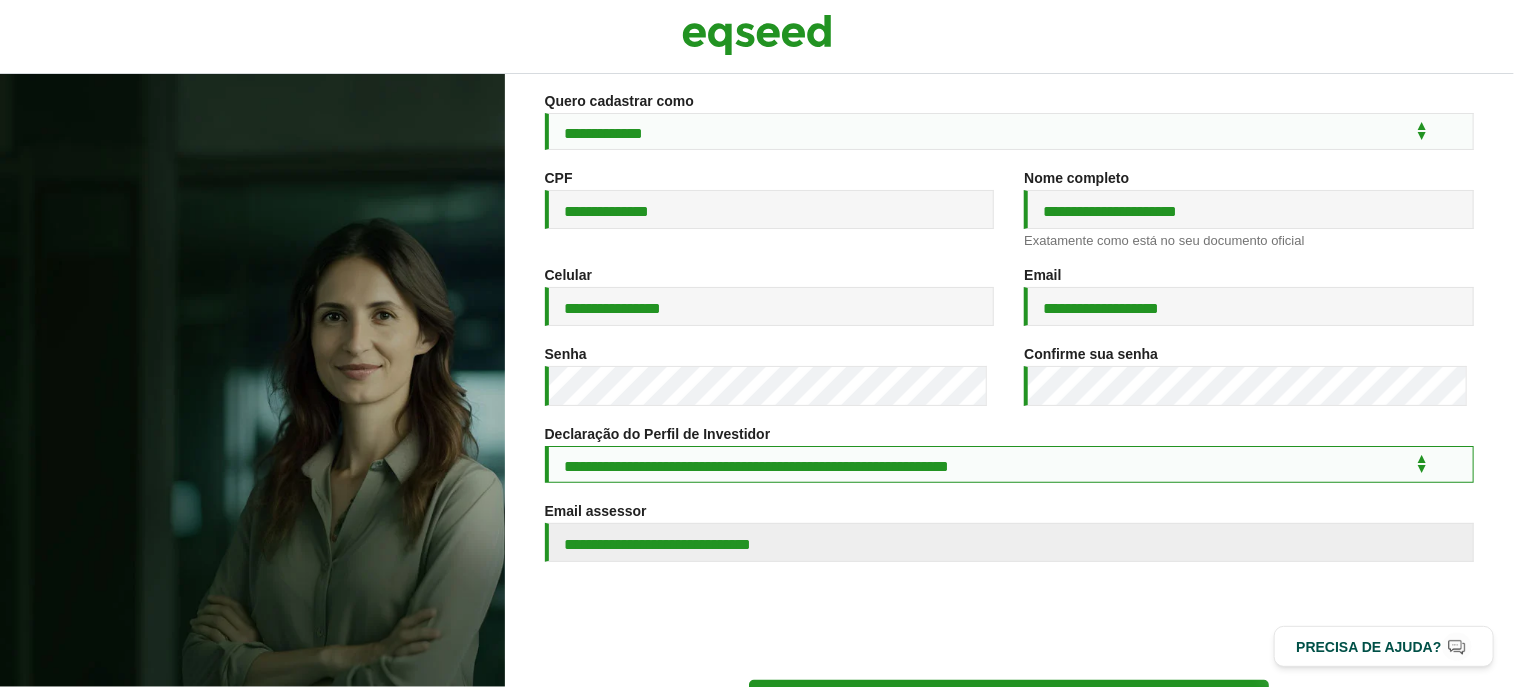 click on "**********" at bounding box center (1009, 464) 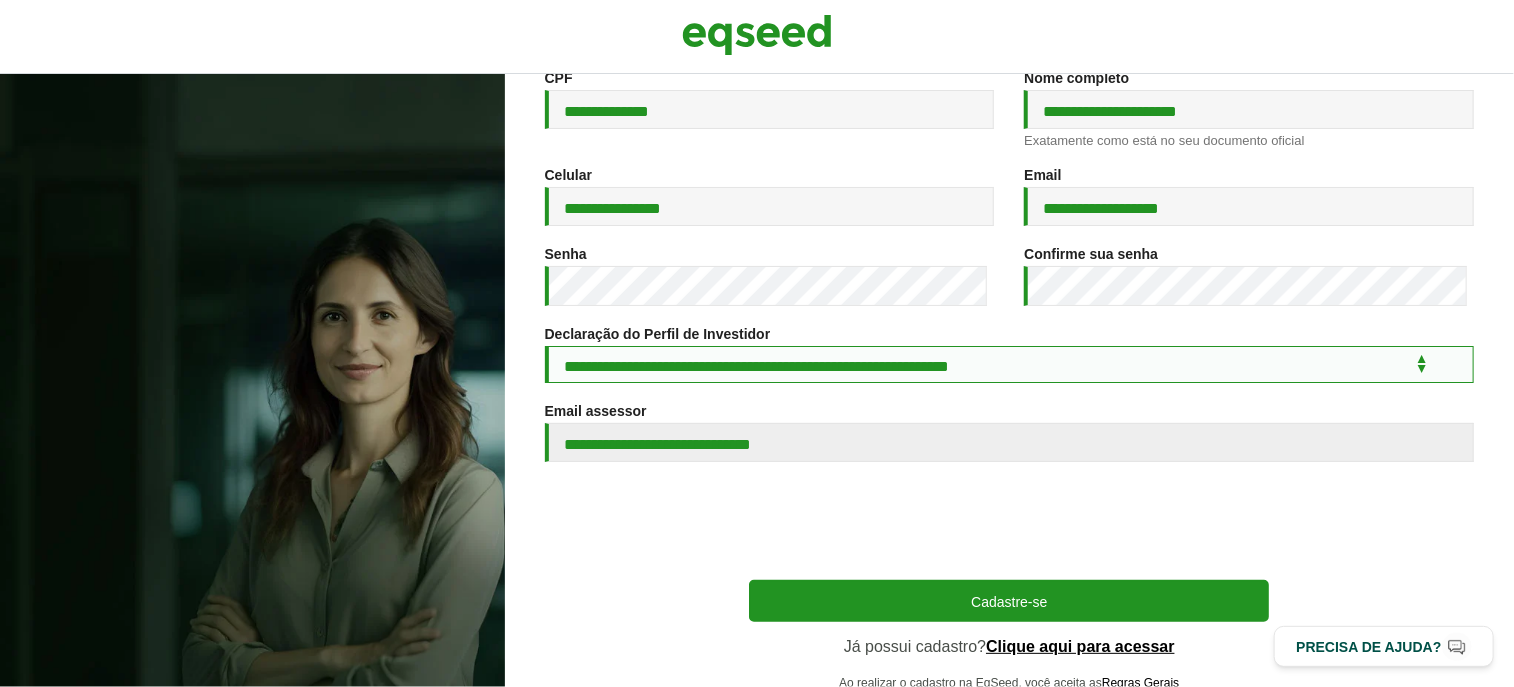 scroll, scrollTop: 380, scrollLeft: 0, axis: vertical 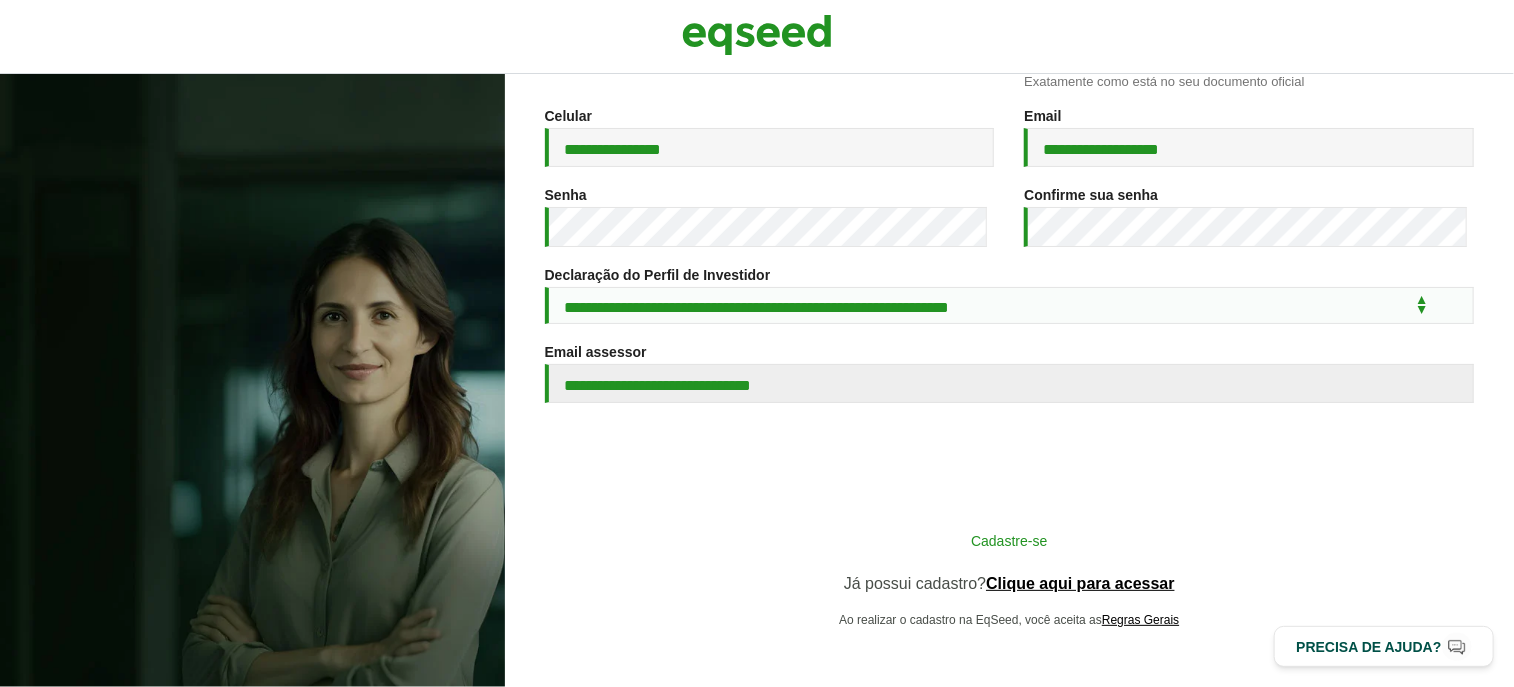 click on "Cadastre-se" at bounding box center [1009, 540] 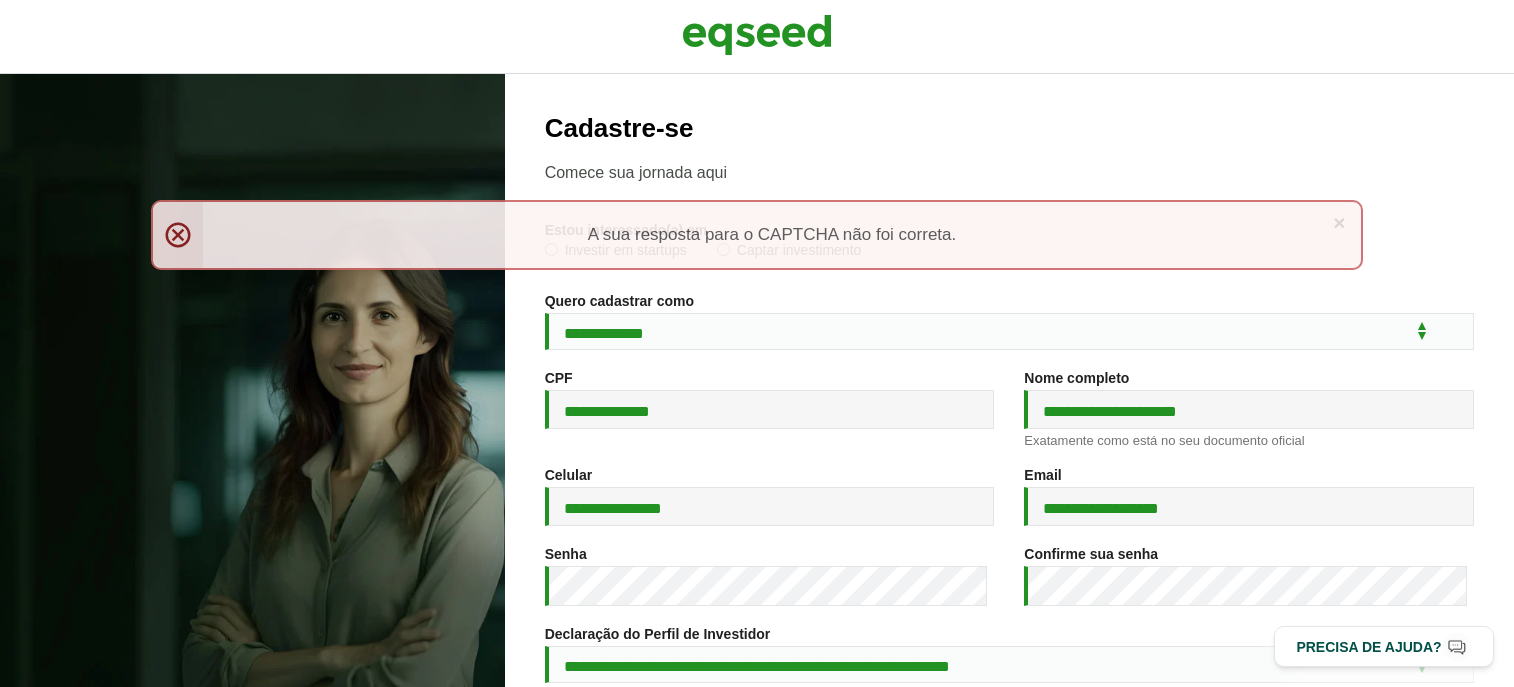scroll, scrollTop: 0, scrollLeft: 0, axis: both 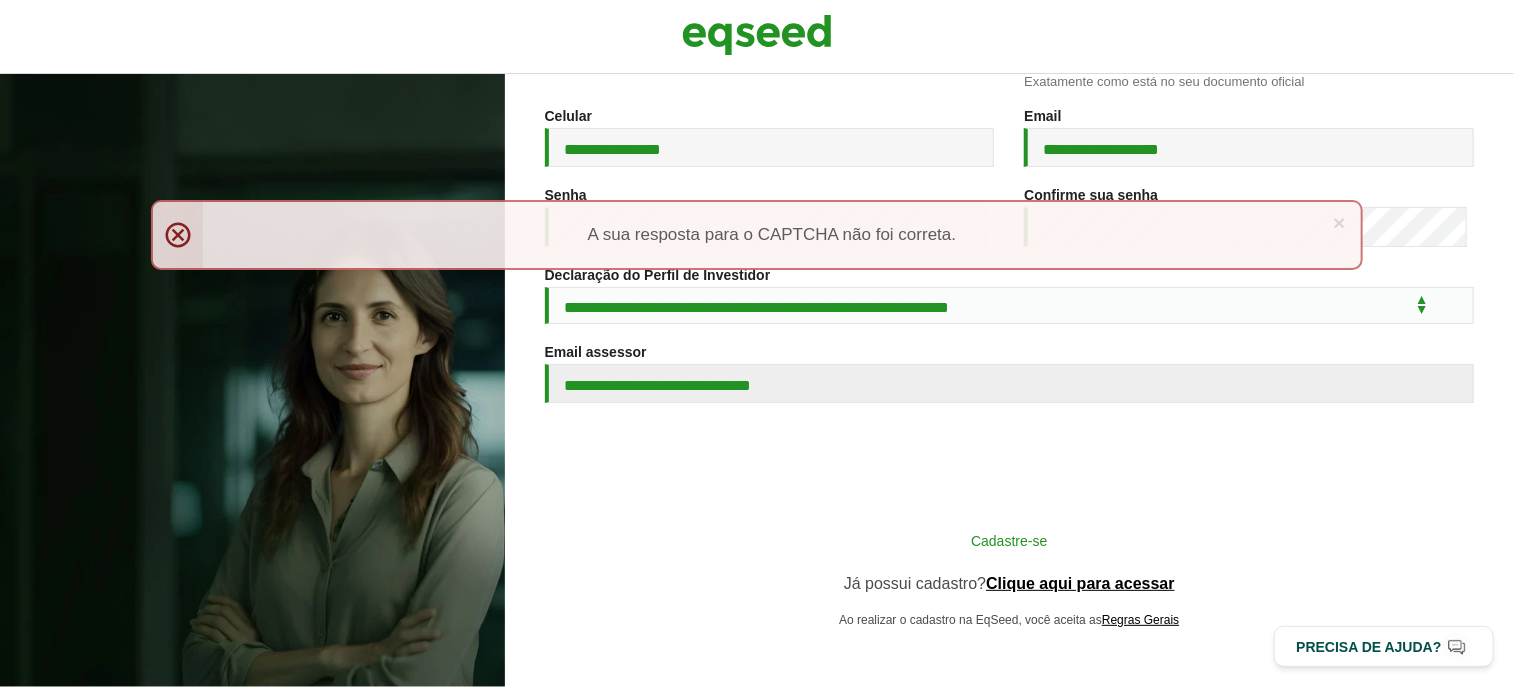 drag, startPoint x: 958, startPoint y: 541, endPoint x: 879, endPoint y: 531, distance: 79.630394 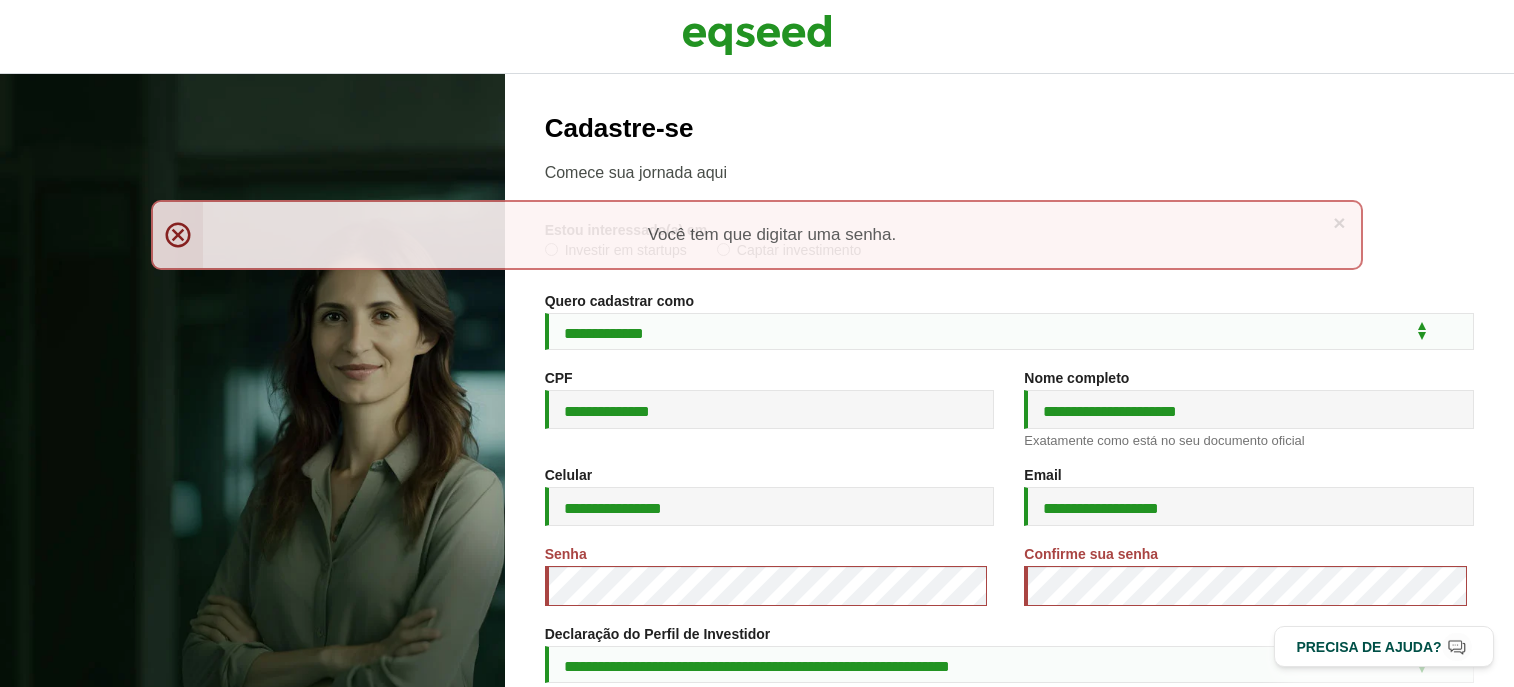 scroll, scrollTop: 0, scrollLeft: 0, axis: both 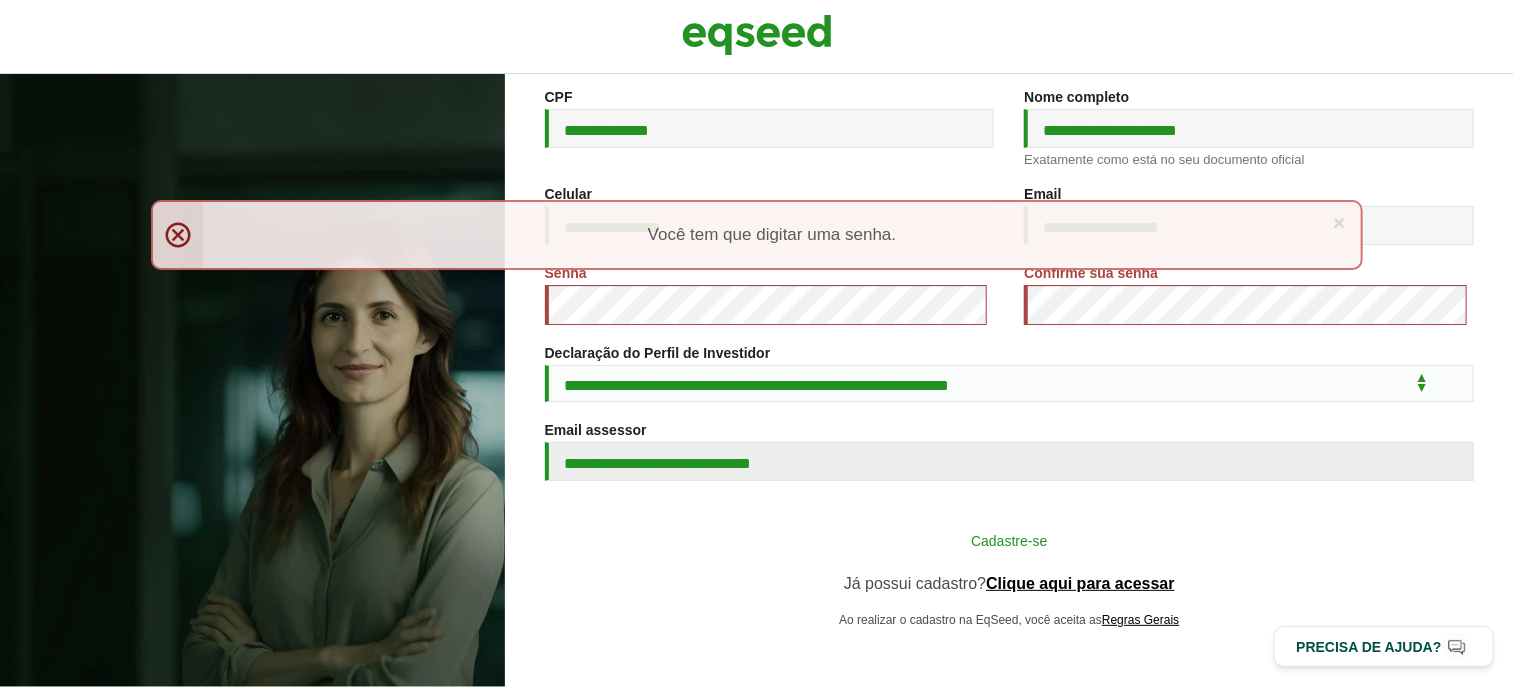 click on "Cadastre-se" at bounding box center (1009, 540) 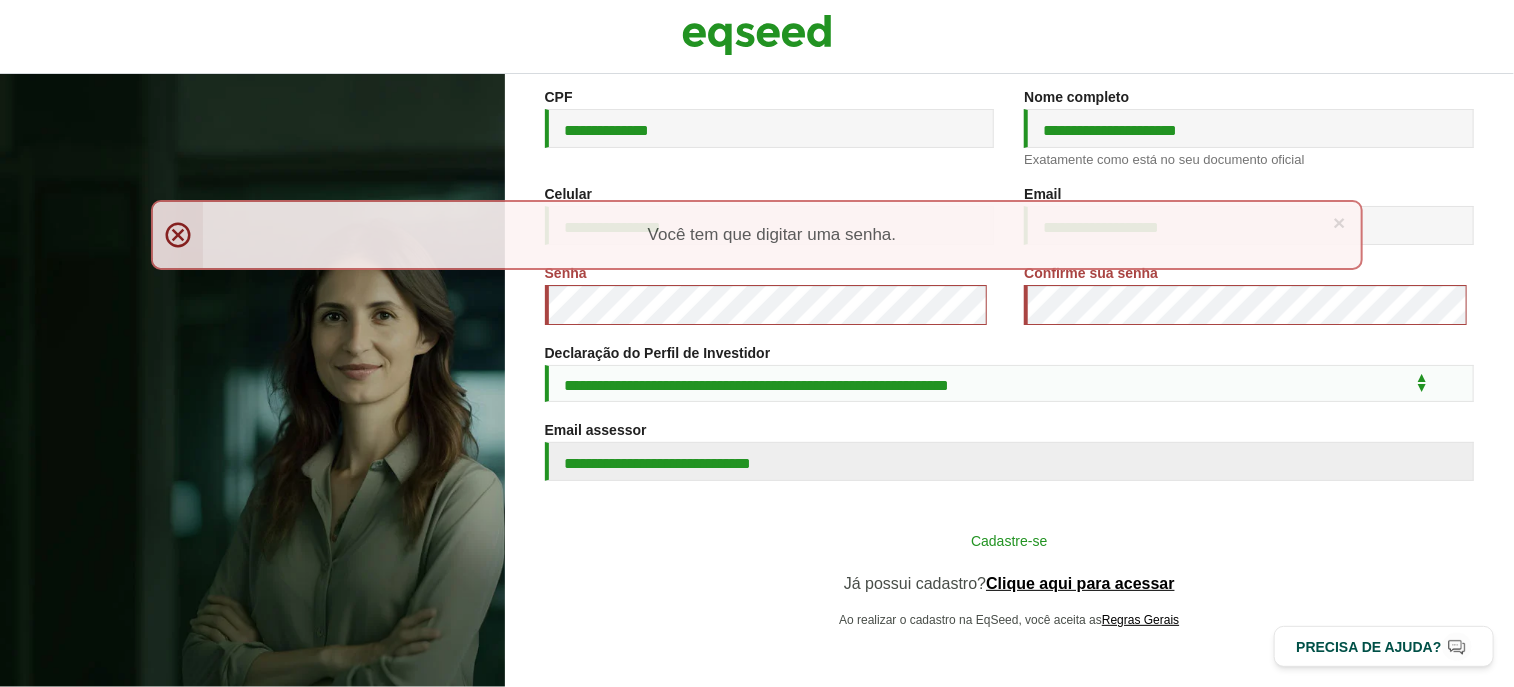 scroll, scrollTop: 298, scrollLeft: 0, axis: vertical 